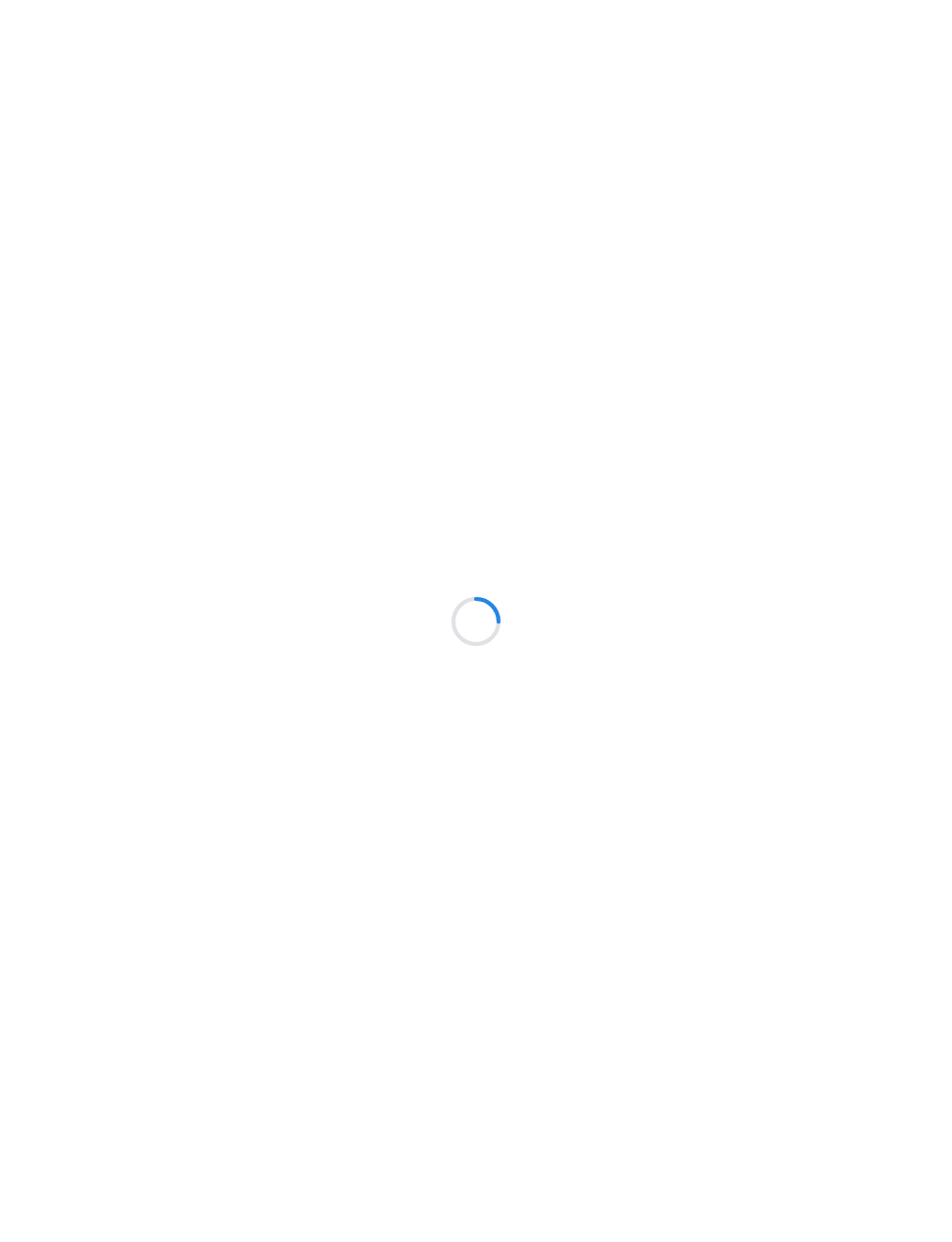 scroll, scrollTop: 0, scrollLeft: 0, axis: both 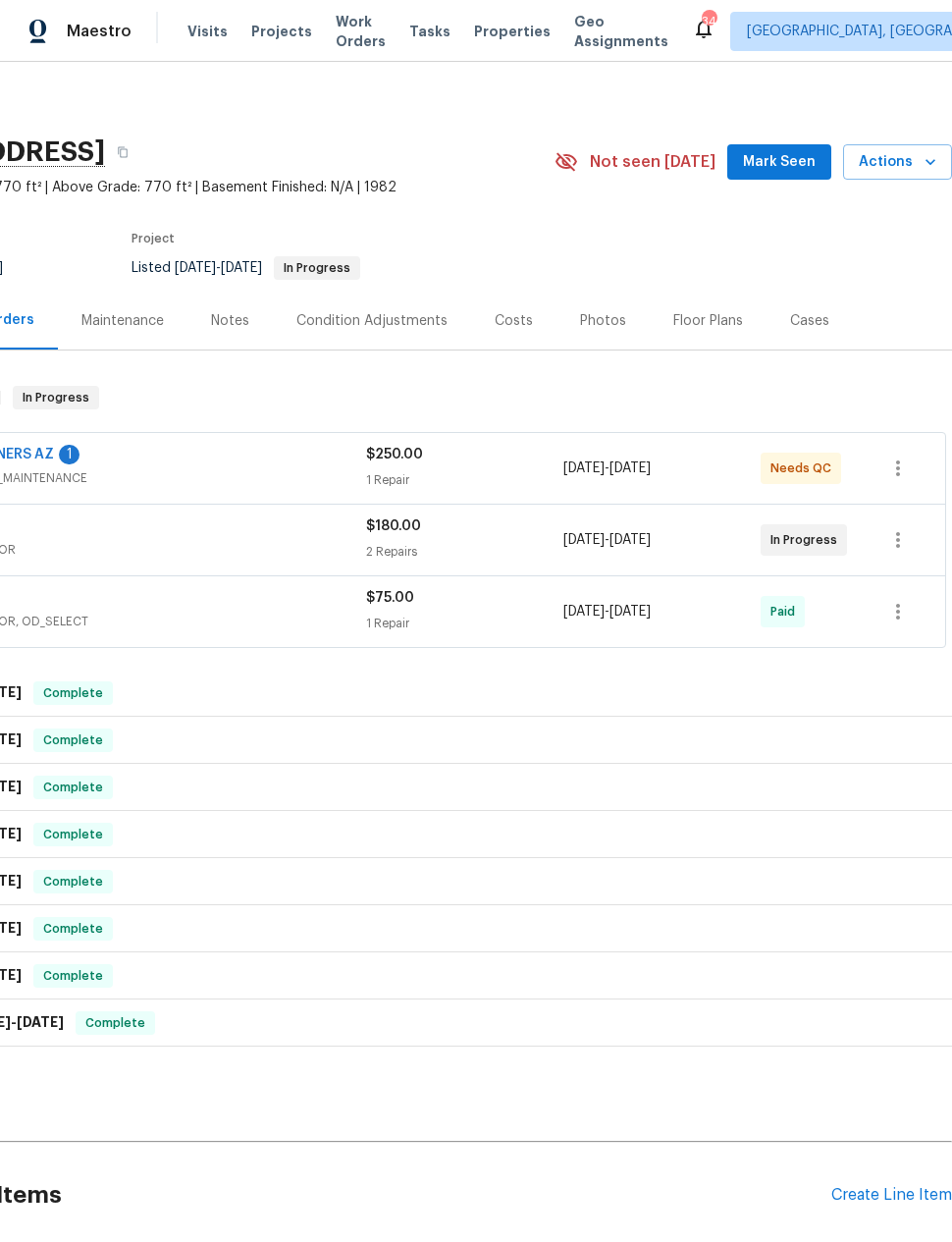click 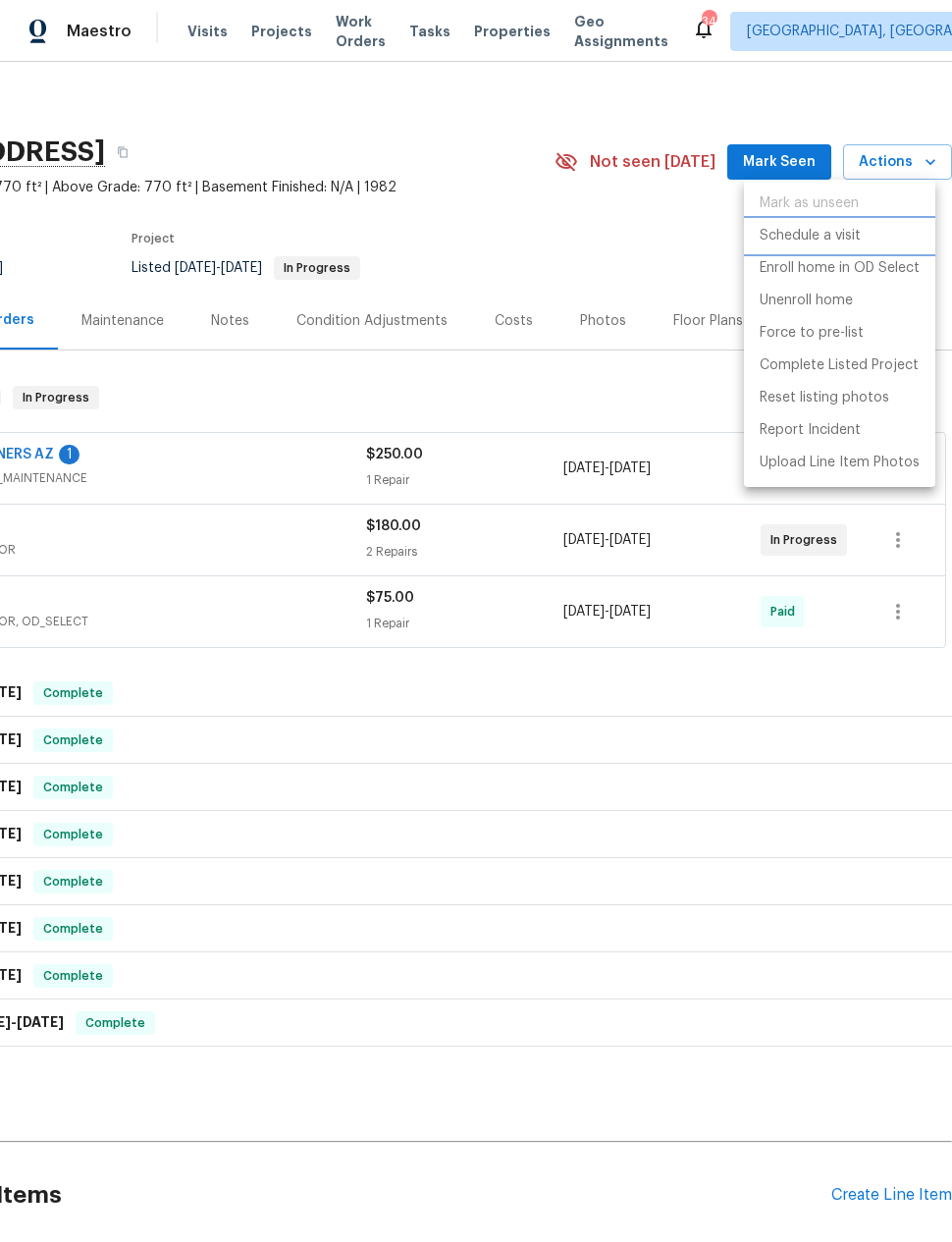 click on "Schedule a visit" at bounding box center [810, 236] 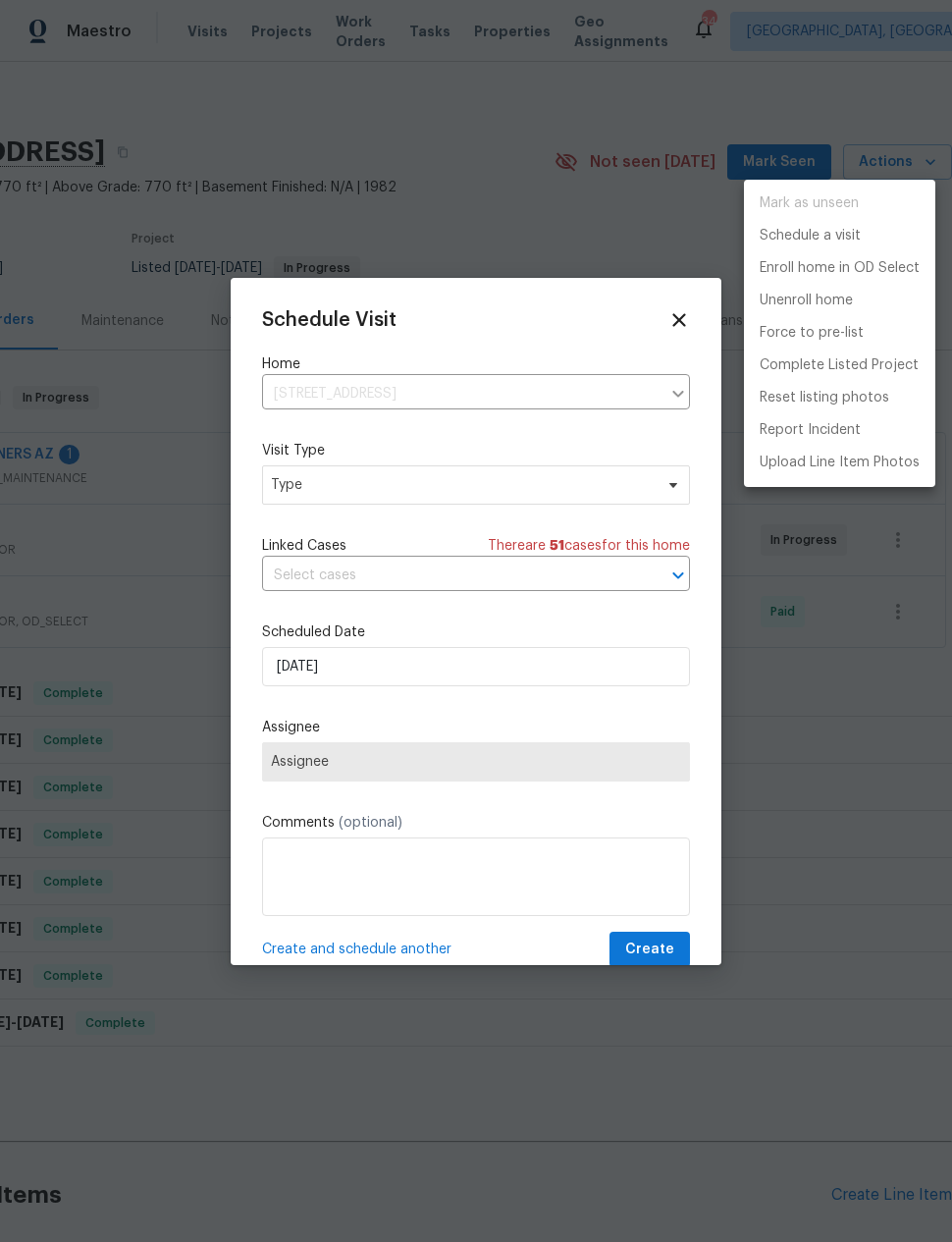 click at bounding box center (476, 621) 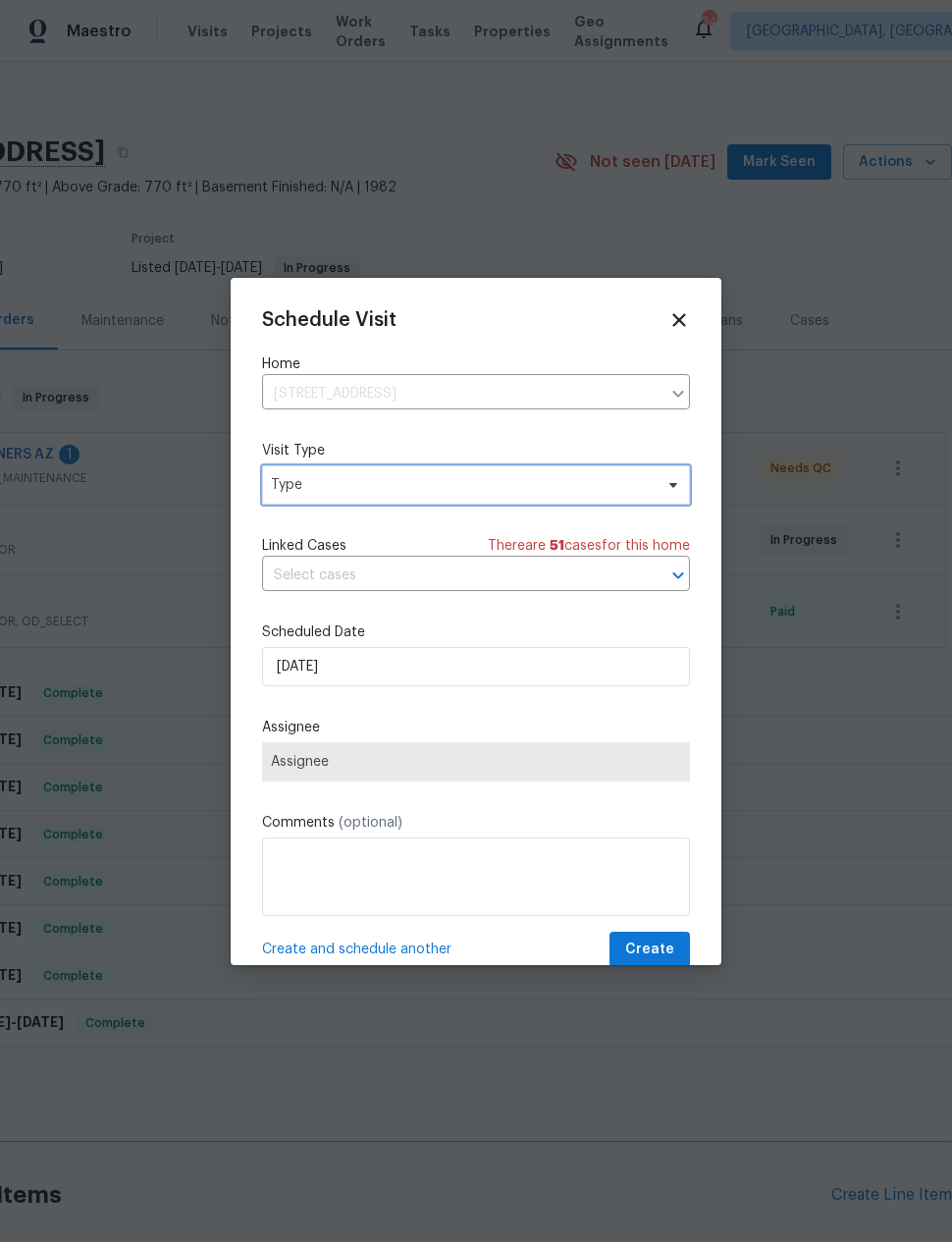 click on "Type" at bounding box center [476, 485] 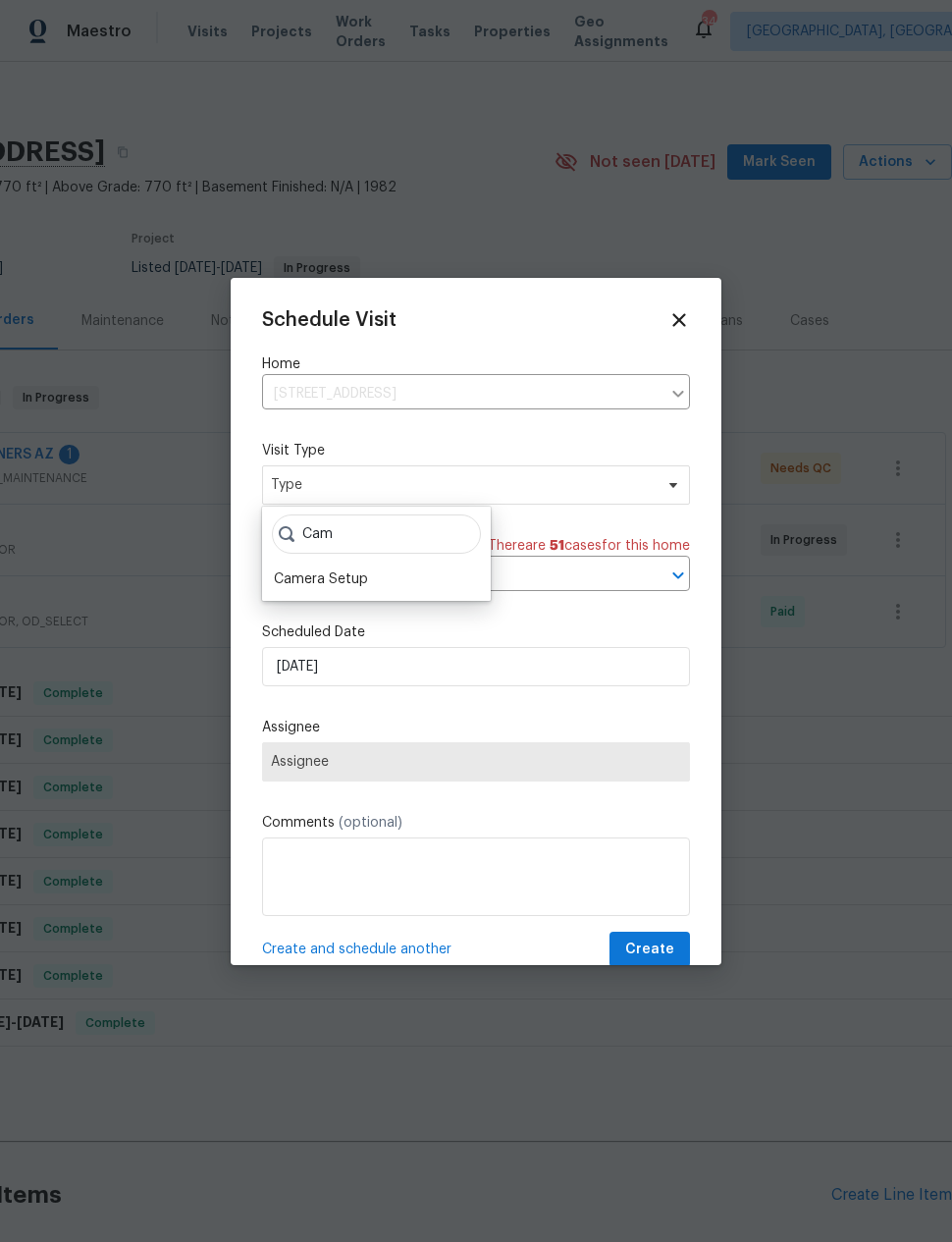 type on "Cam" 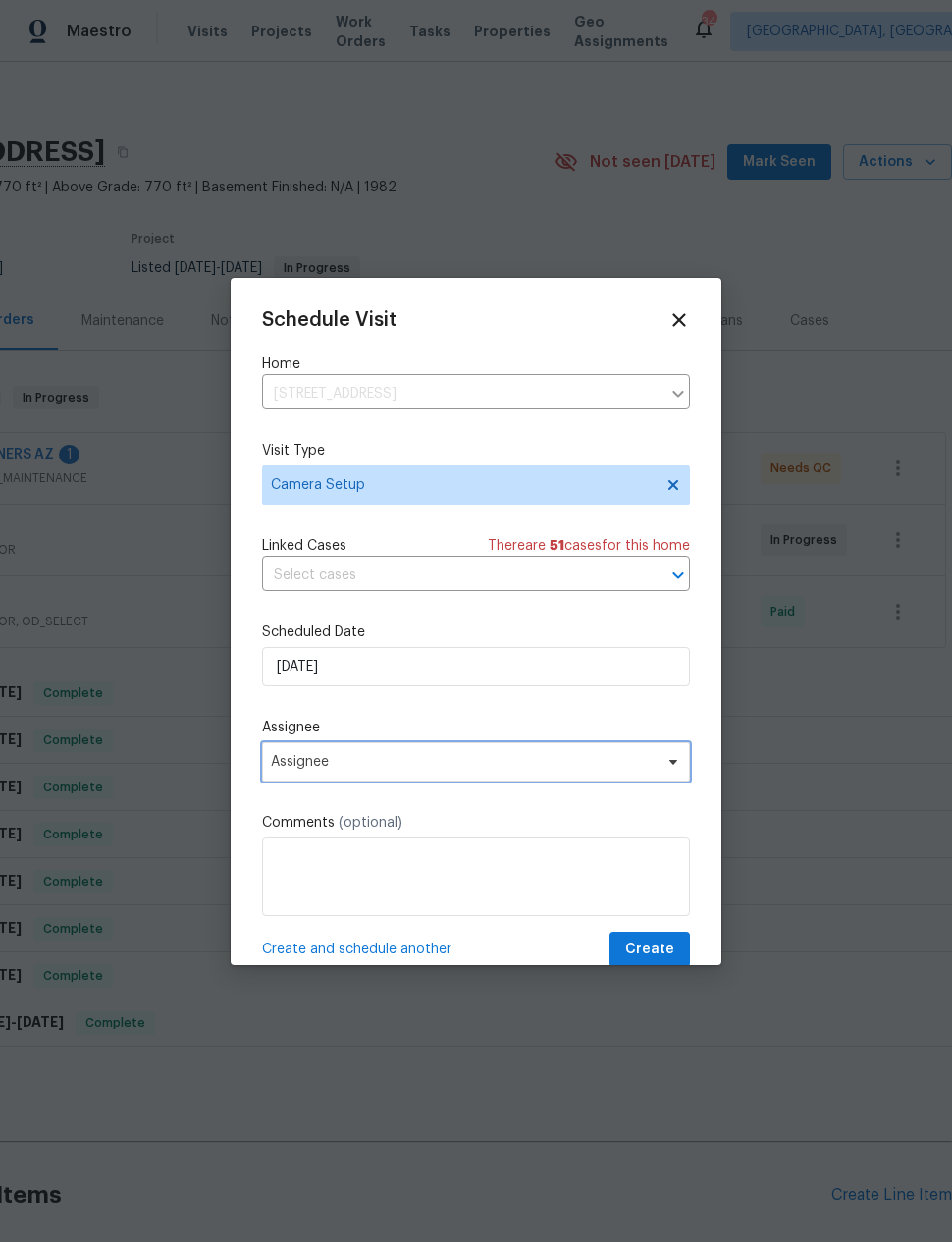 click on "Assignee" at bounding box center (463, 762) 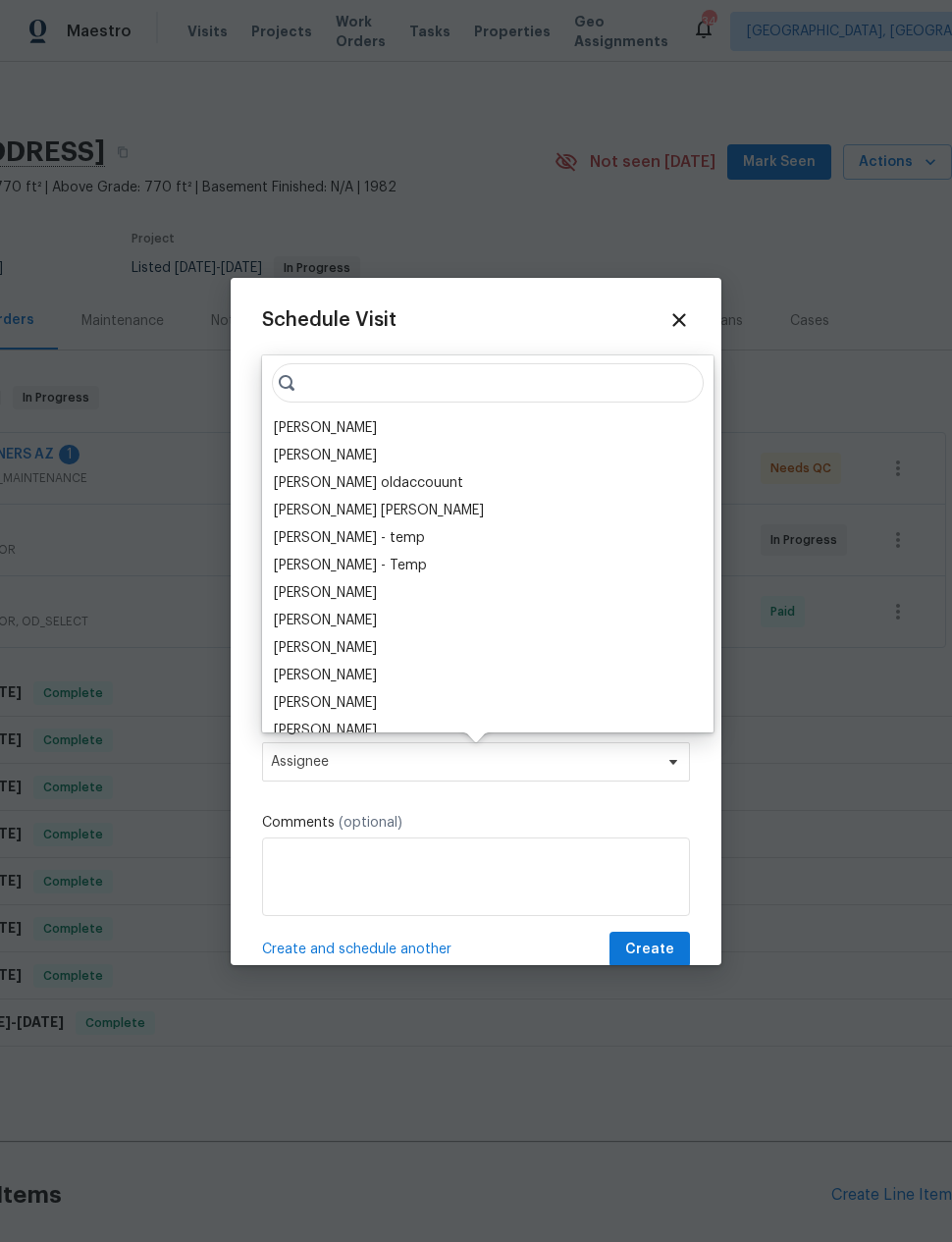 click on "[PERSON_NAME]" at bounding box center [325, 428] 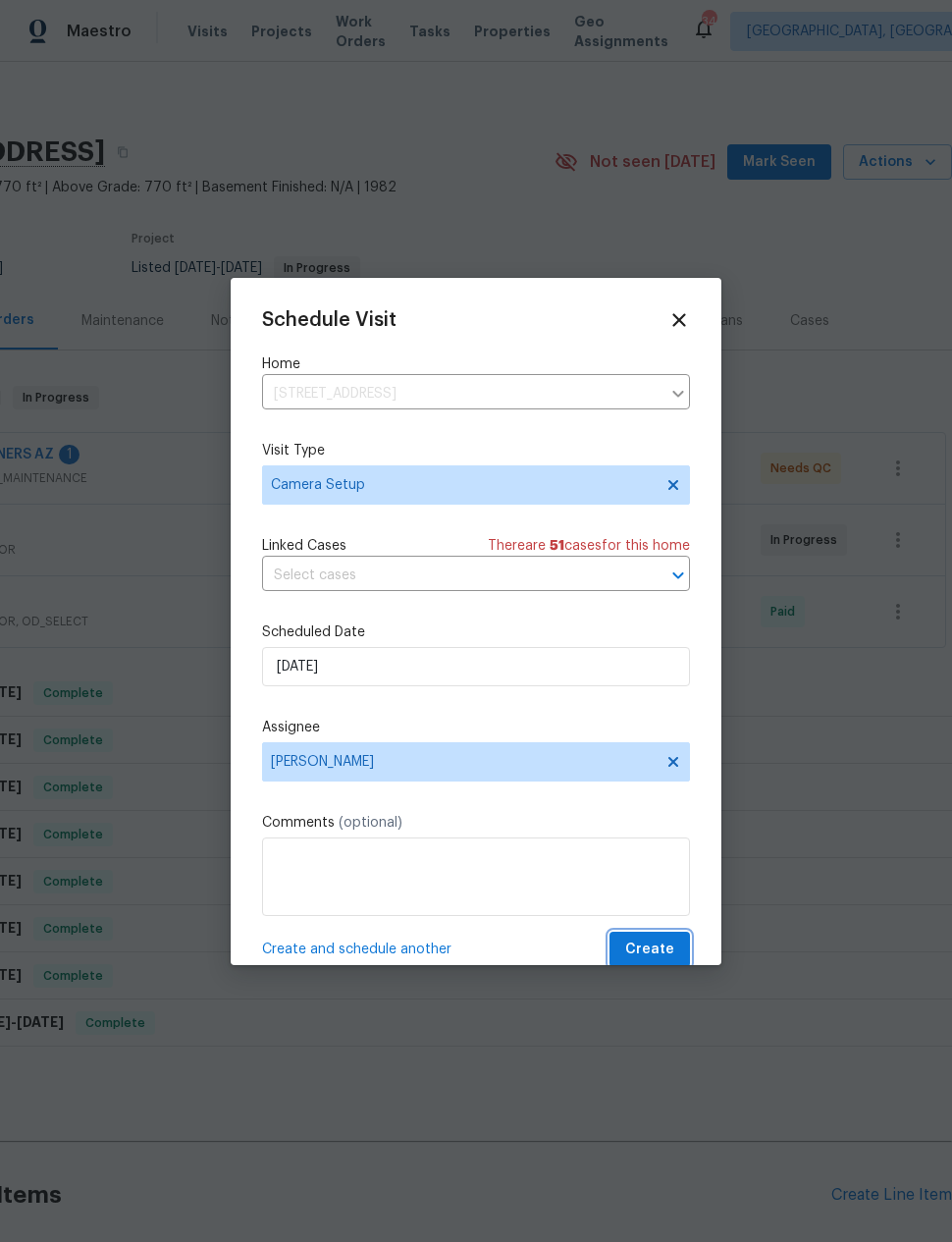 click on "Create" at bounding box center [650, 949] 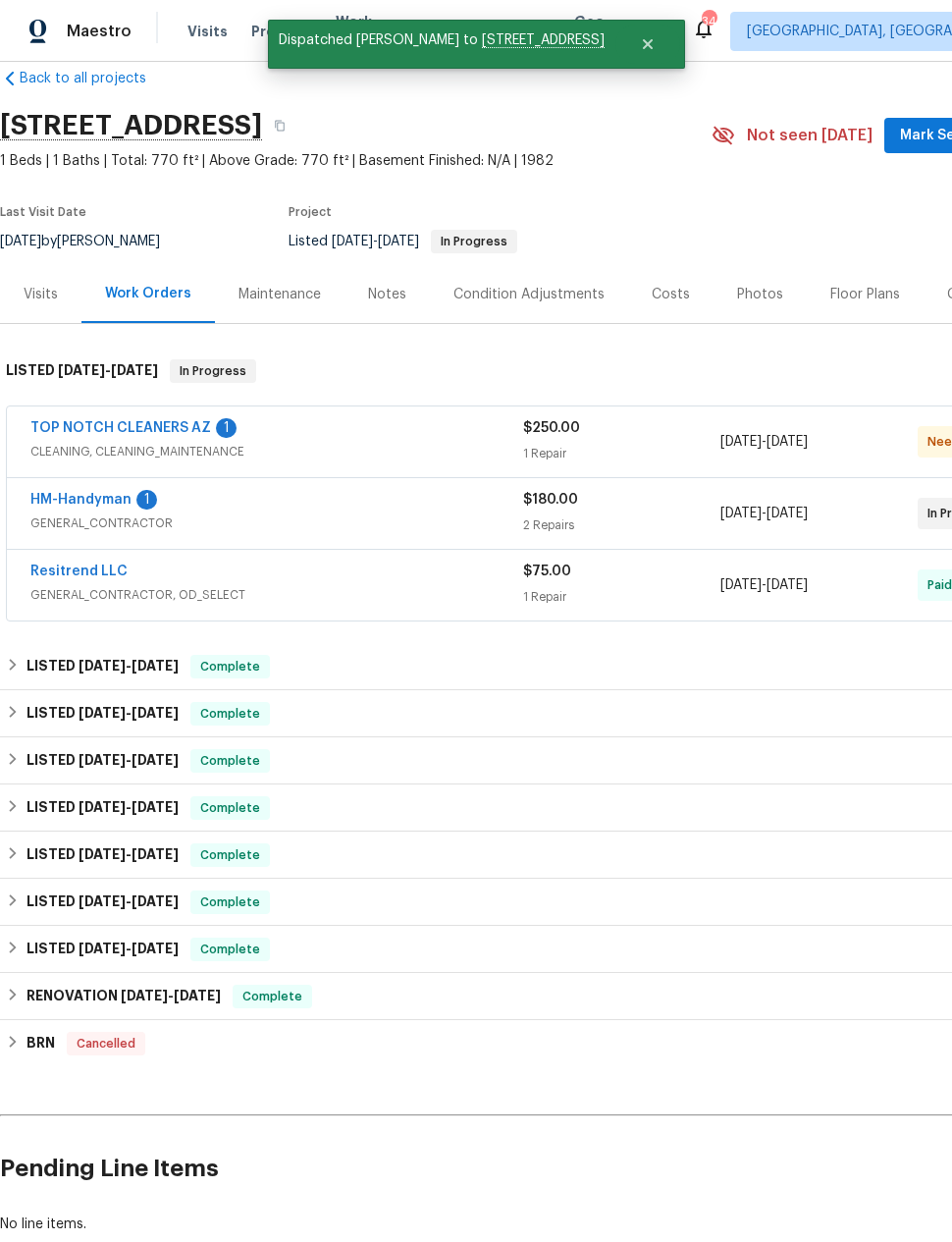 scroll, scrollTop: 35, scrollLeft: 0, axis: vertical 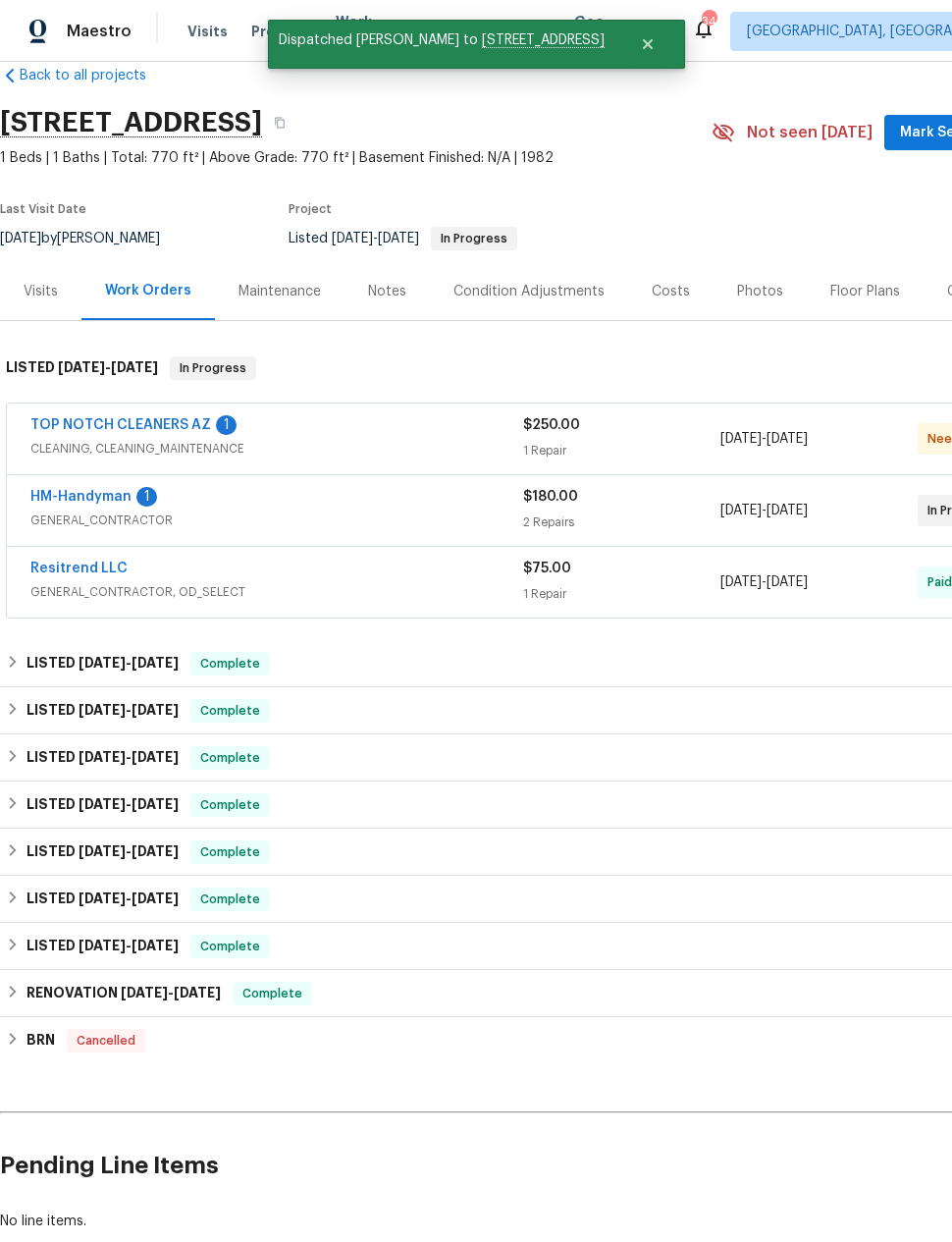 click on "HM-Handyman" at bounding box center (80, 497) 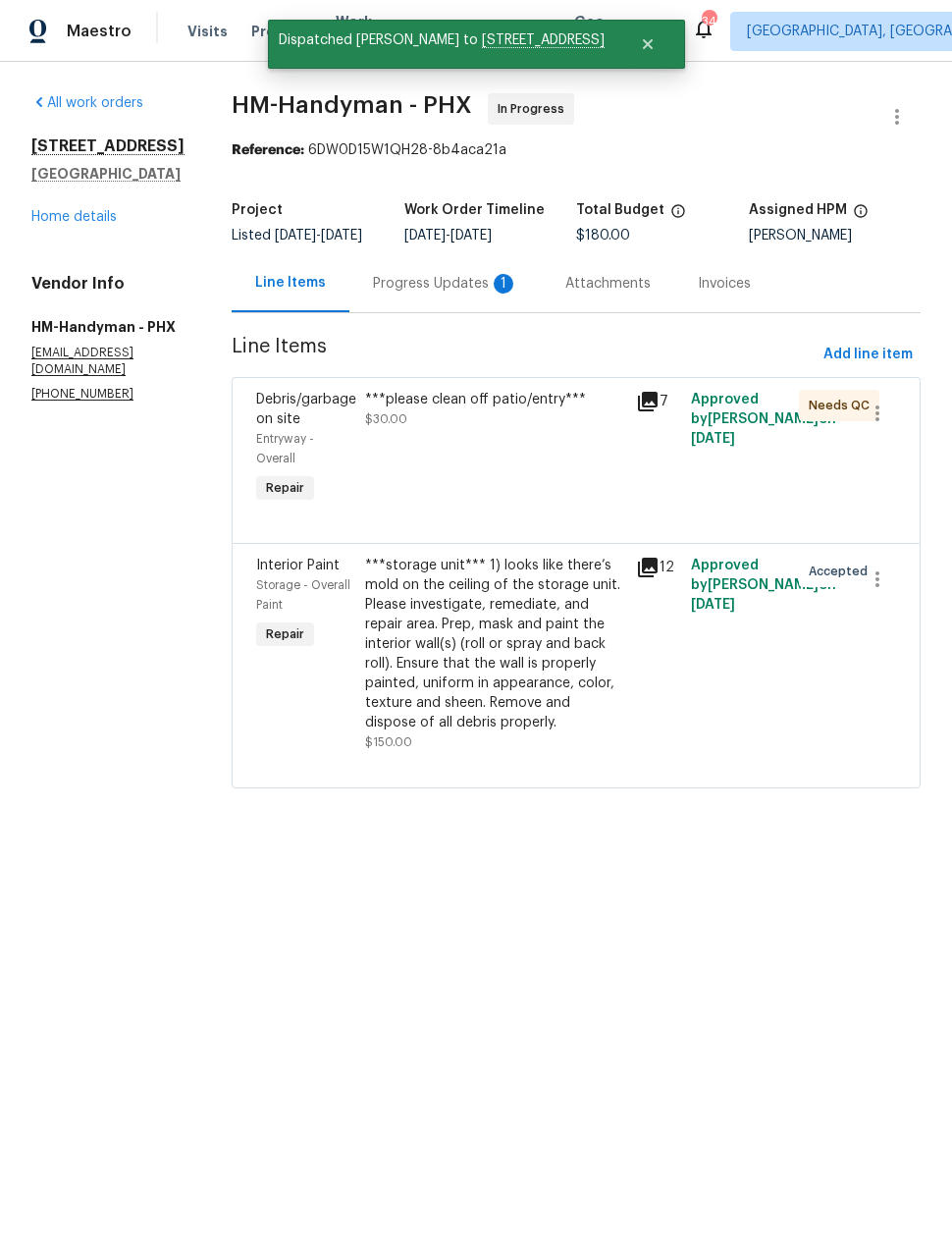 click on "Progress Updates 1" at bounding box center (446, 284) 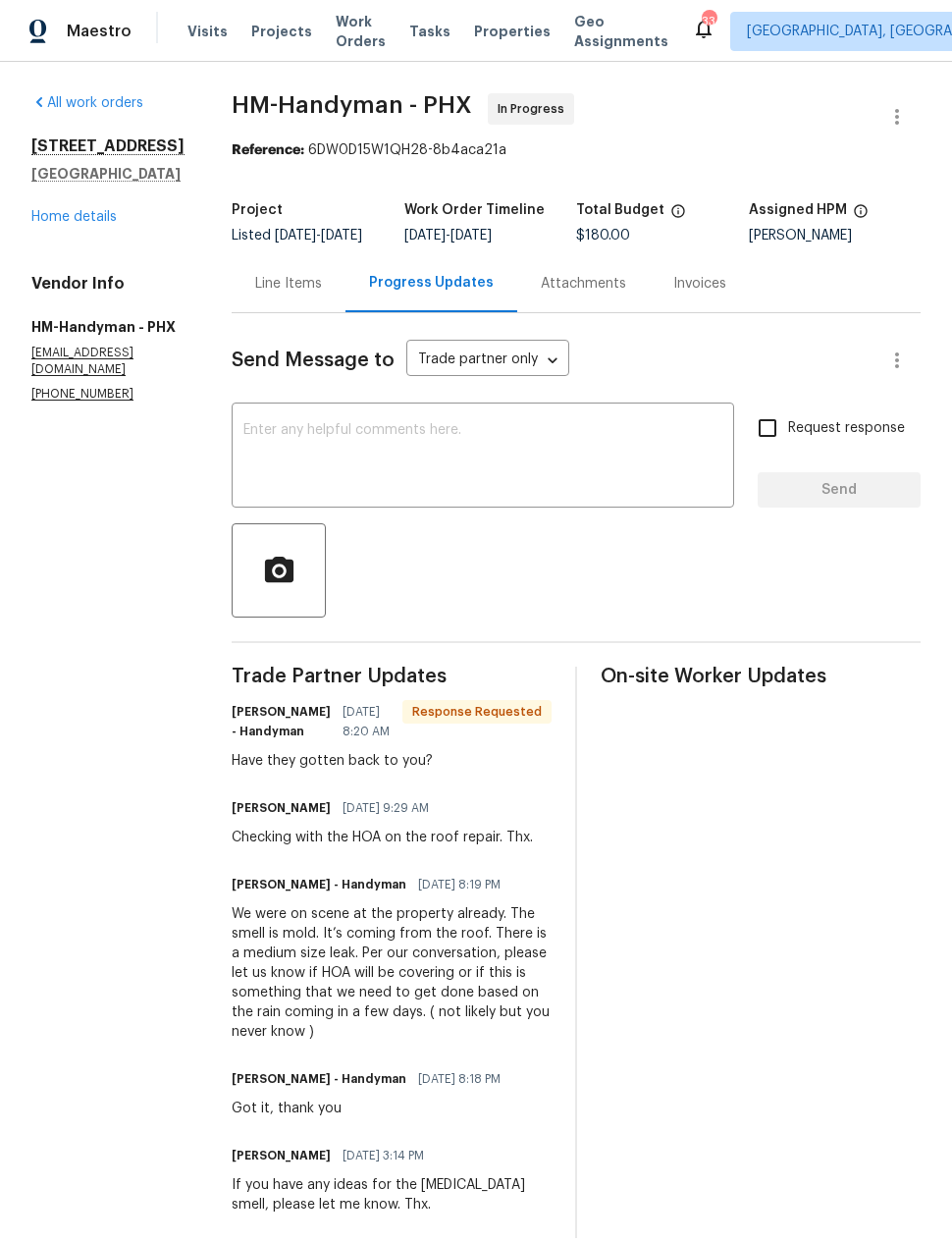click on "[STREET_ADDRESS] Home details" at bounding box center (108, 182) 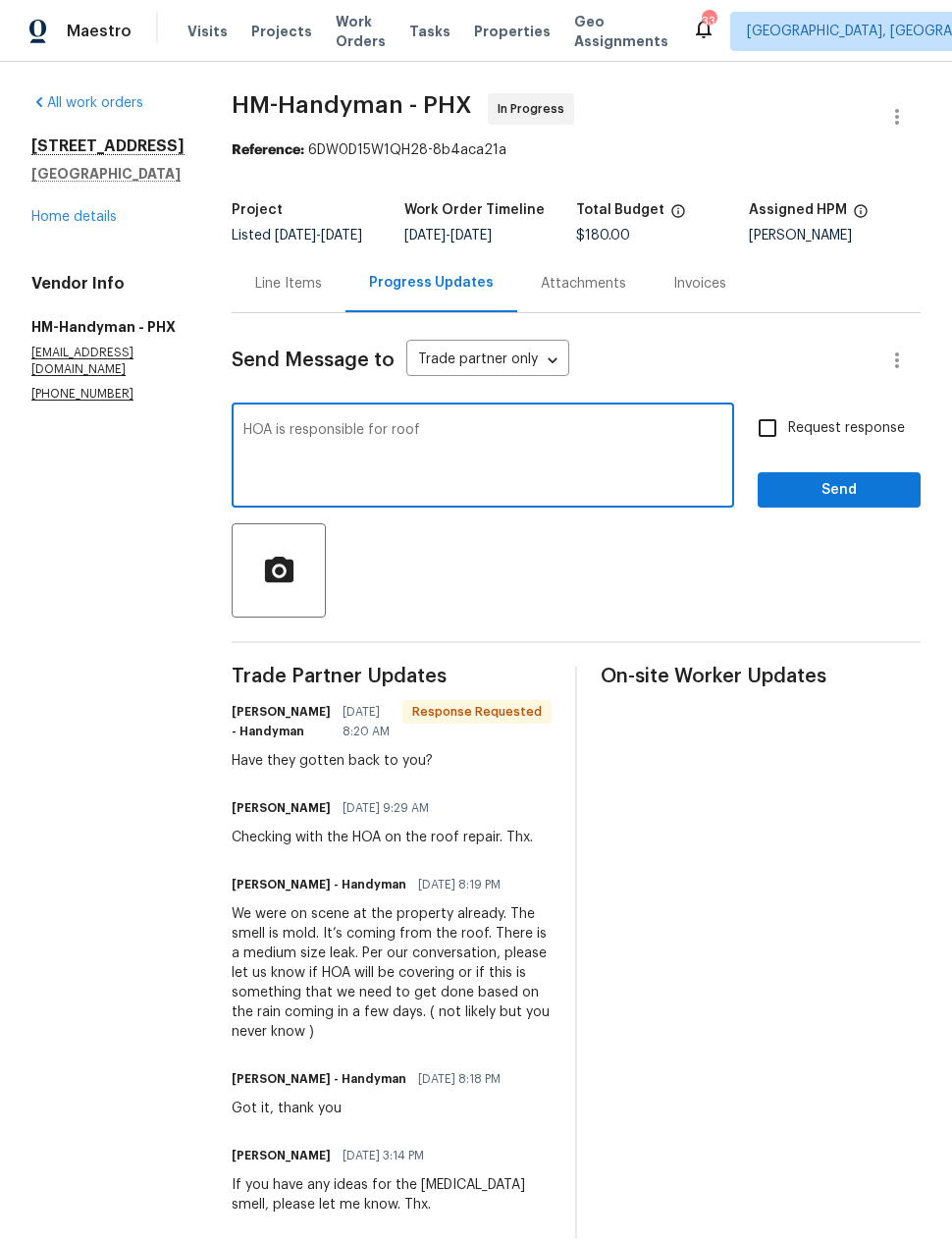 type on "HOA is responsible for roof" 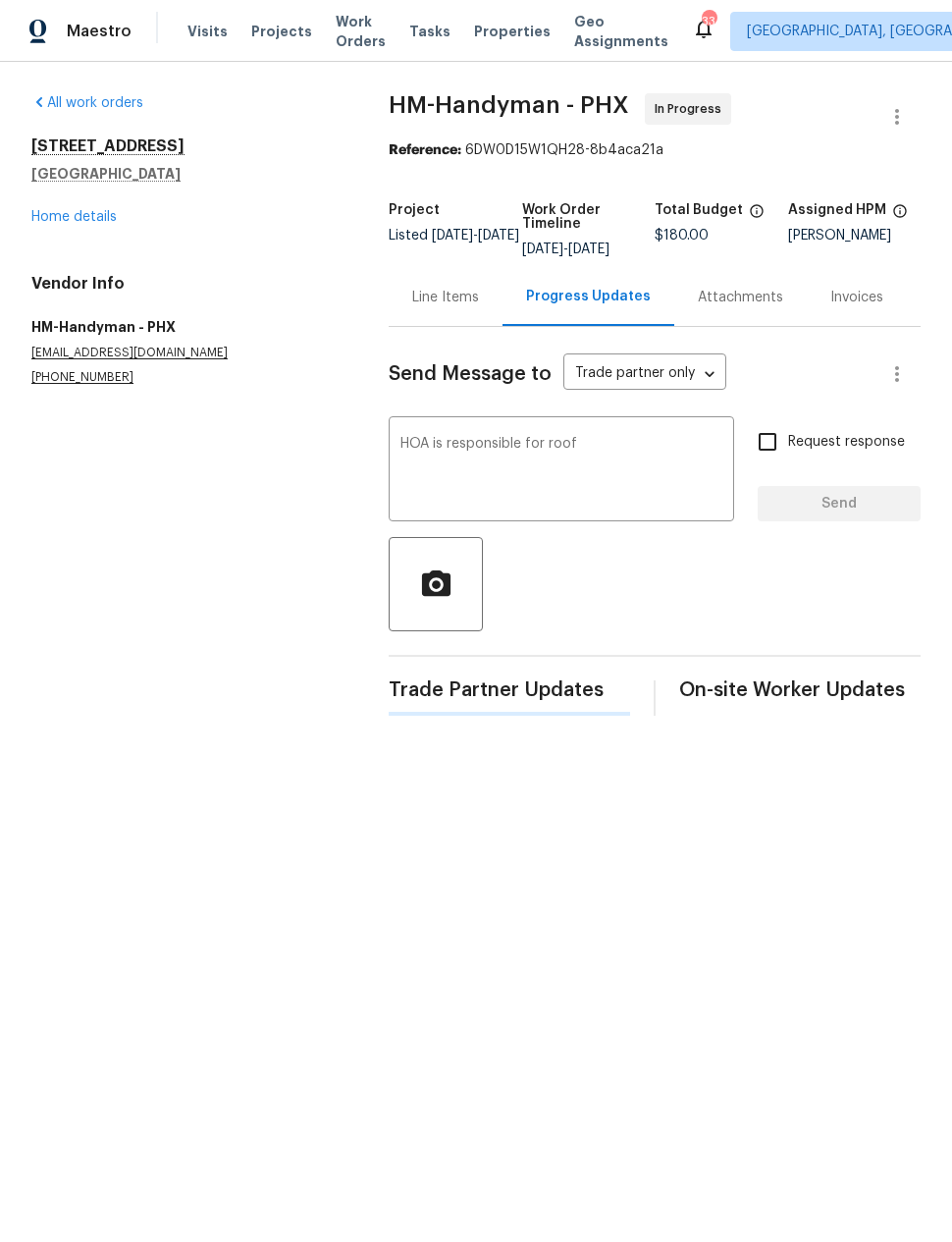 type 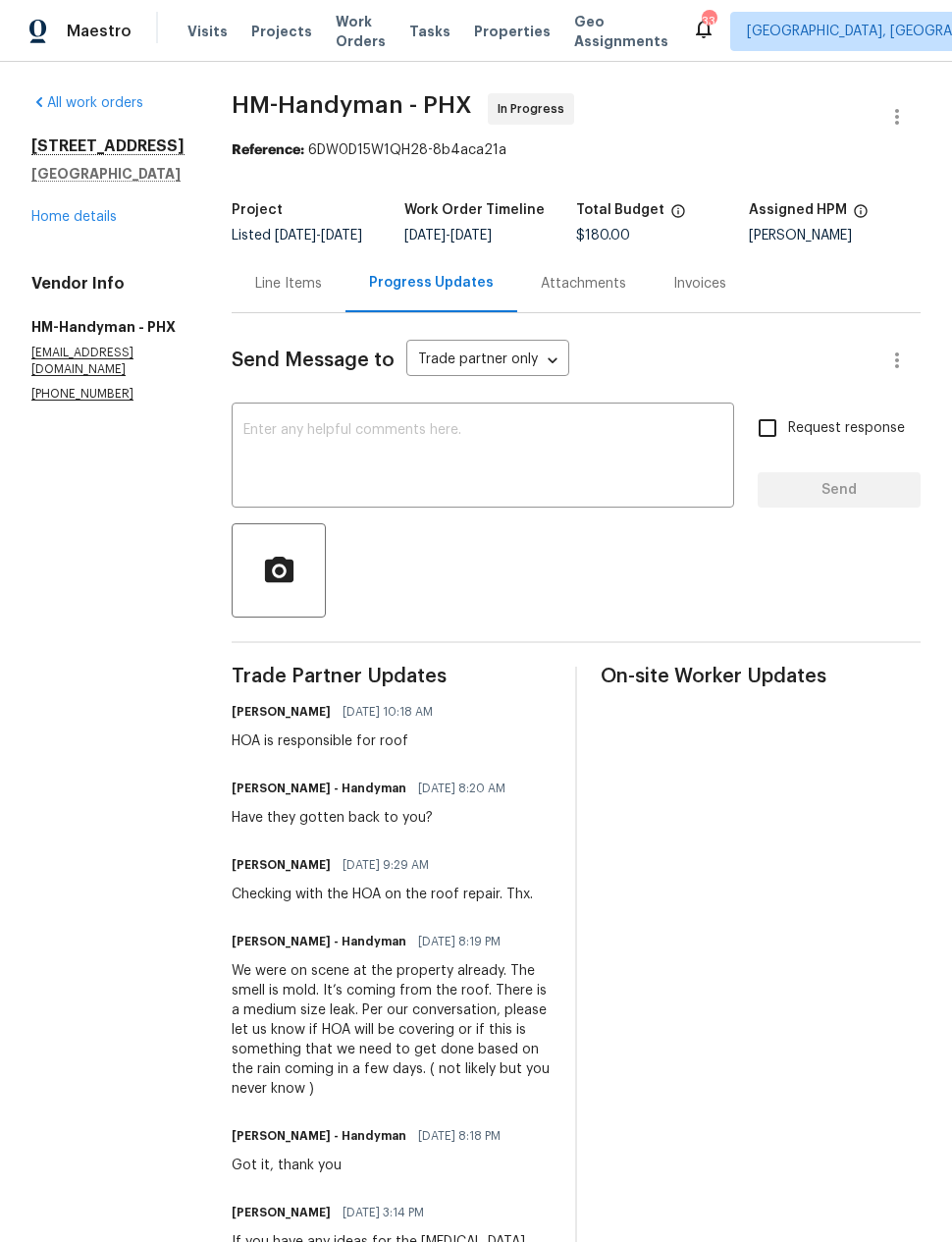 click on "Home details" at bounding box center [74, 217] 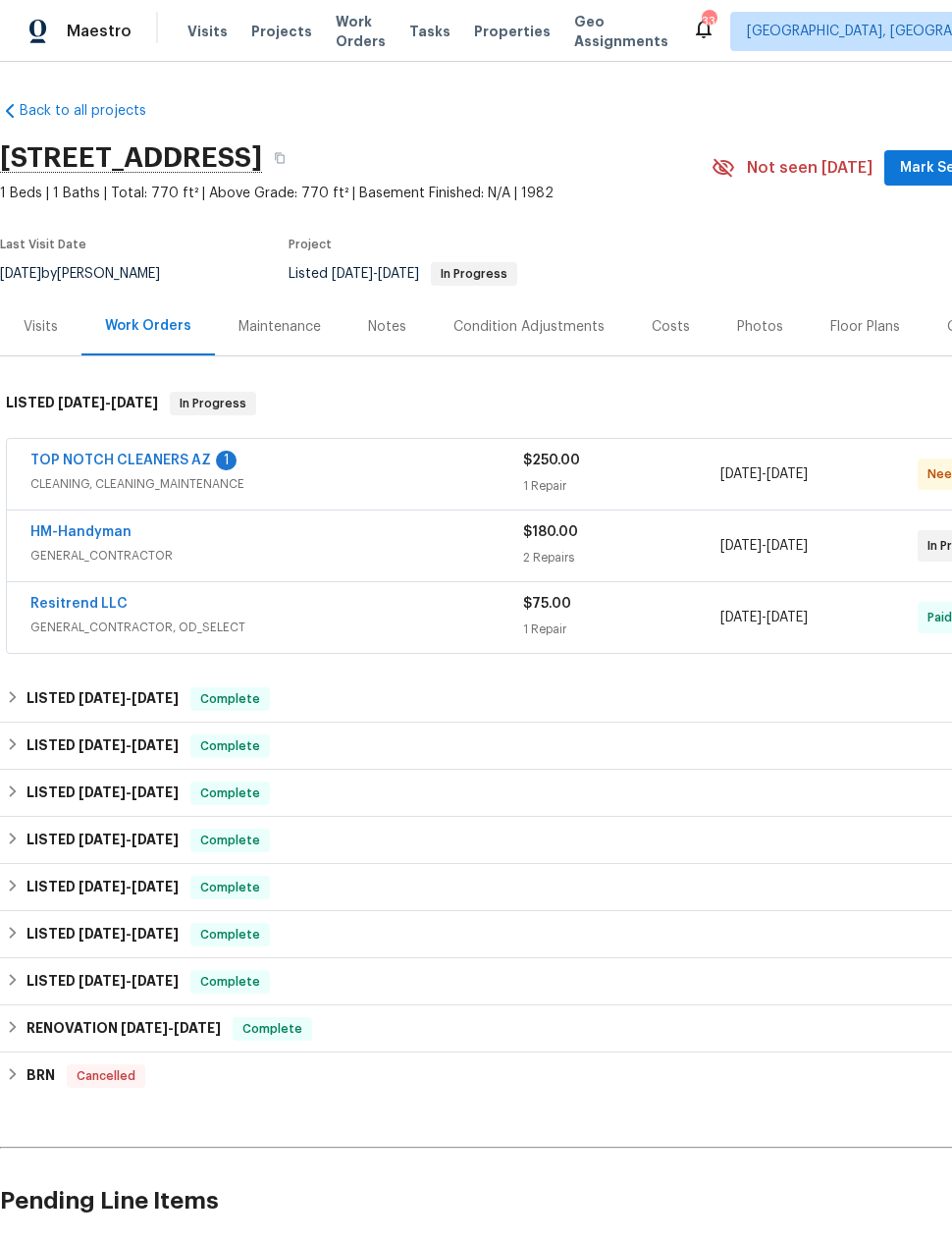 click on "TOP NOTCH CLEANERS AZ" at bounding box center [121, 460] 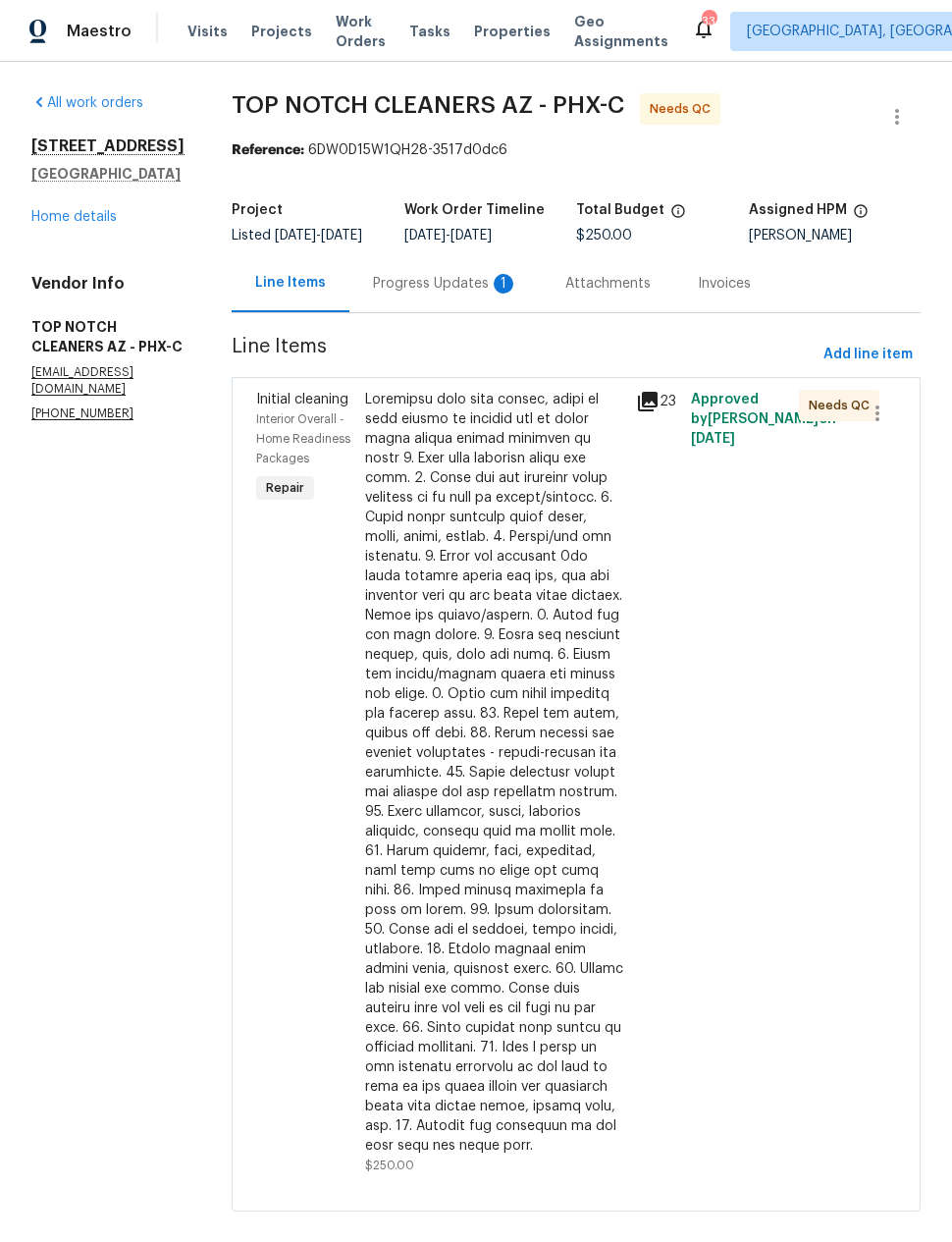 click on "Progress Updates 1" at bounding box center (446, 284) 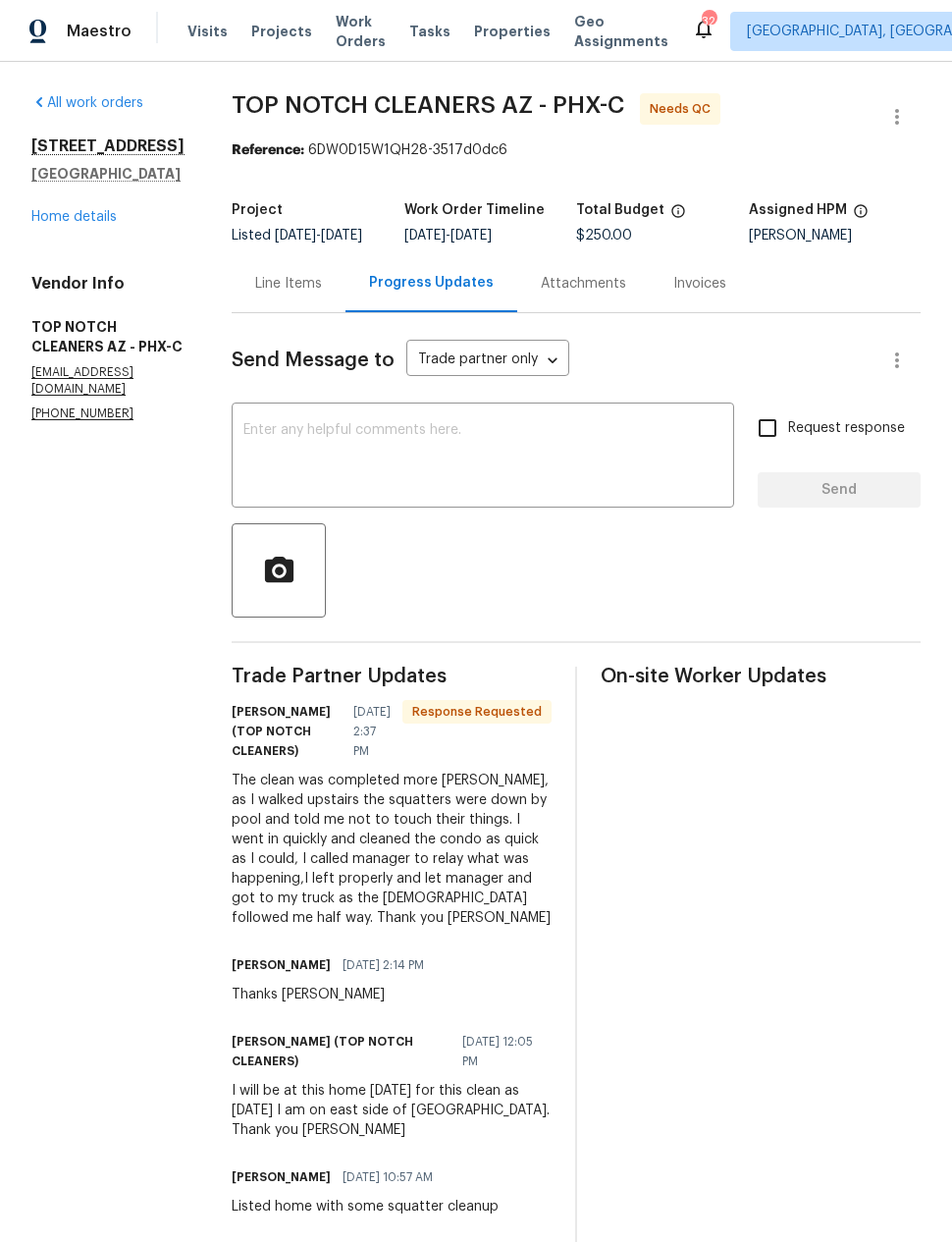 click at bounding box center (483, 458) 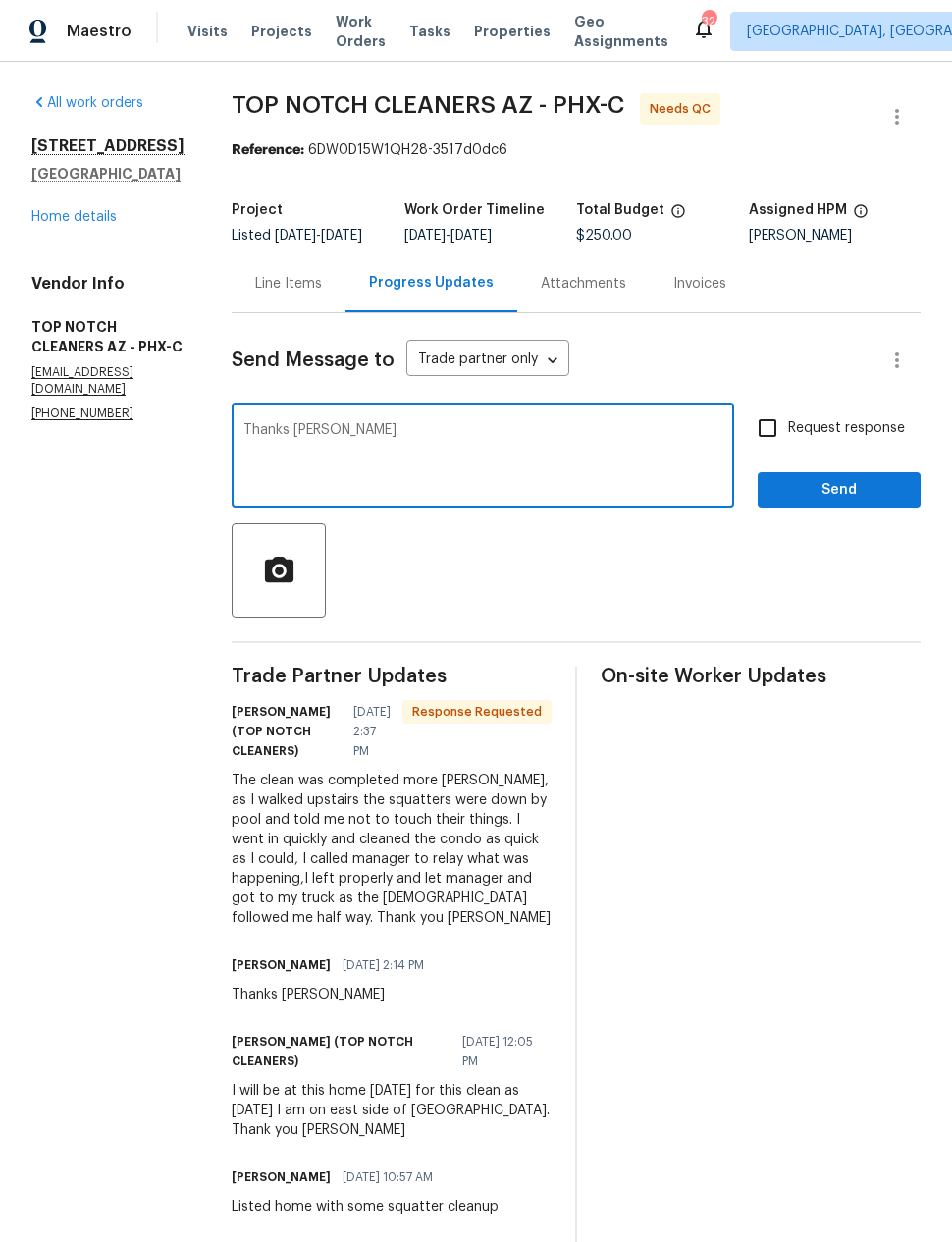 type on "Thanks [PERSON_NAME]" 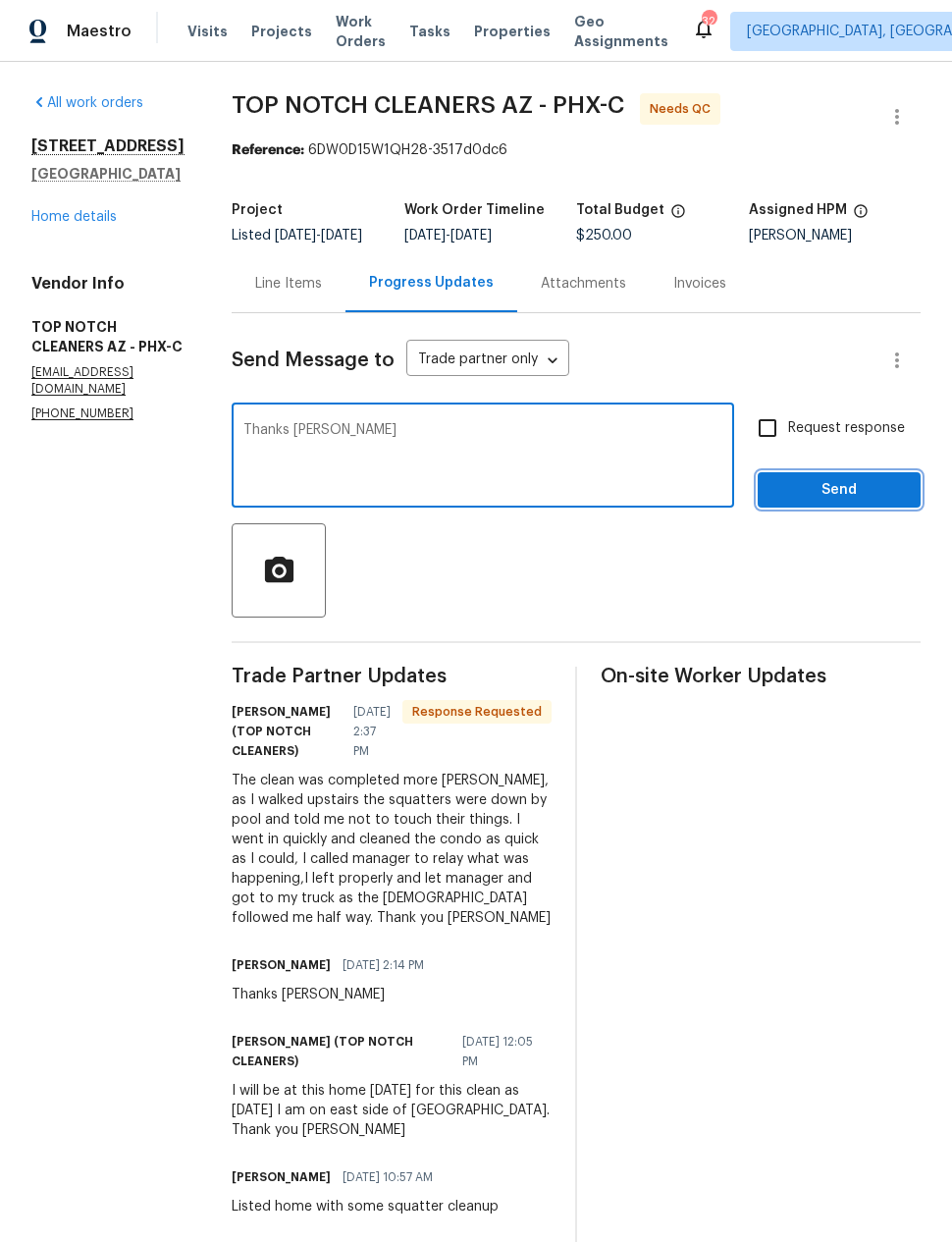 click on "Send" at bounding box center (839, 490) 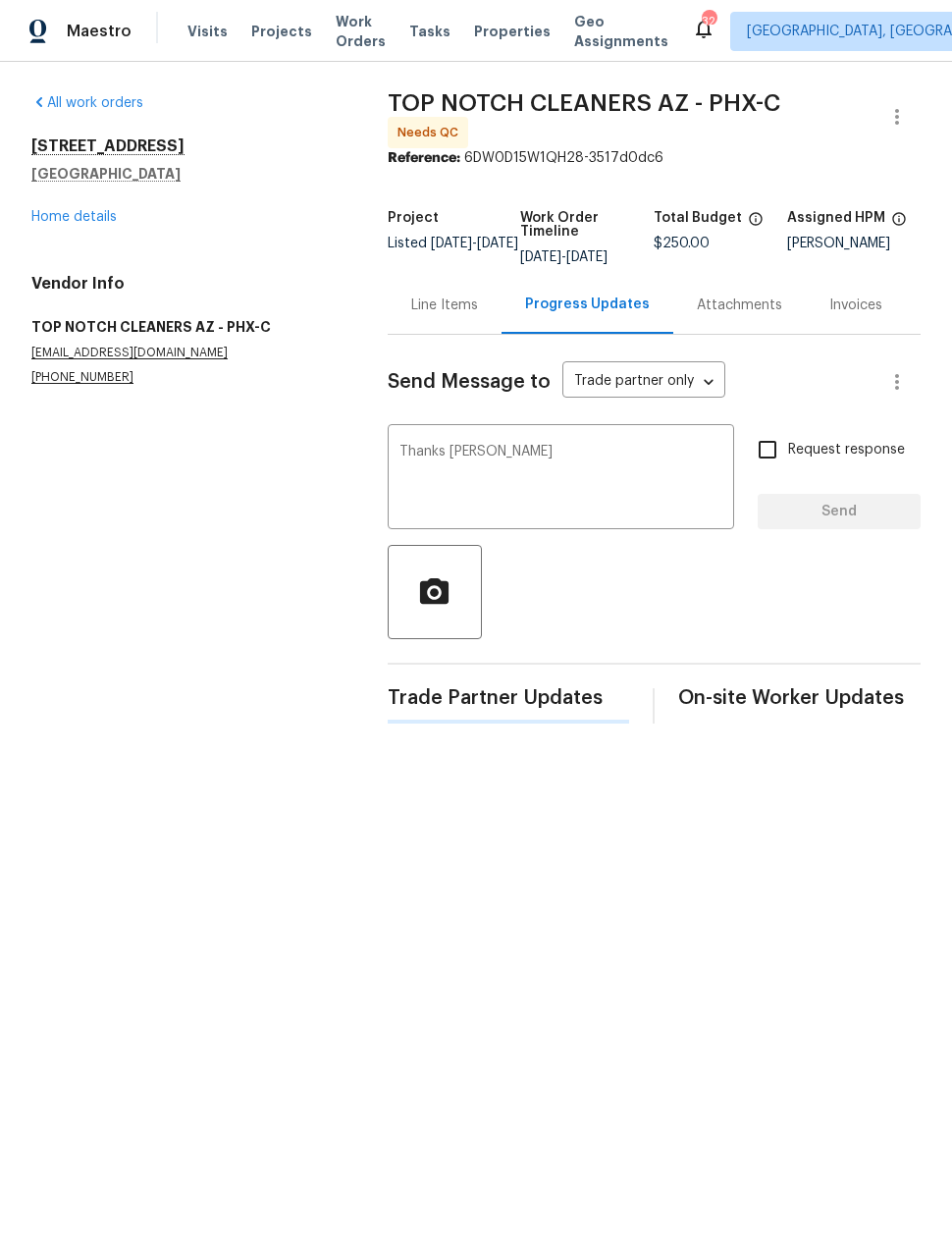 type 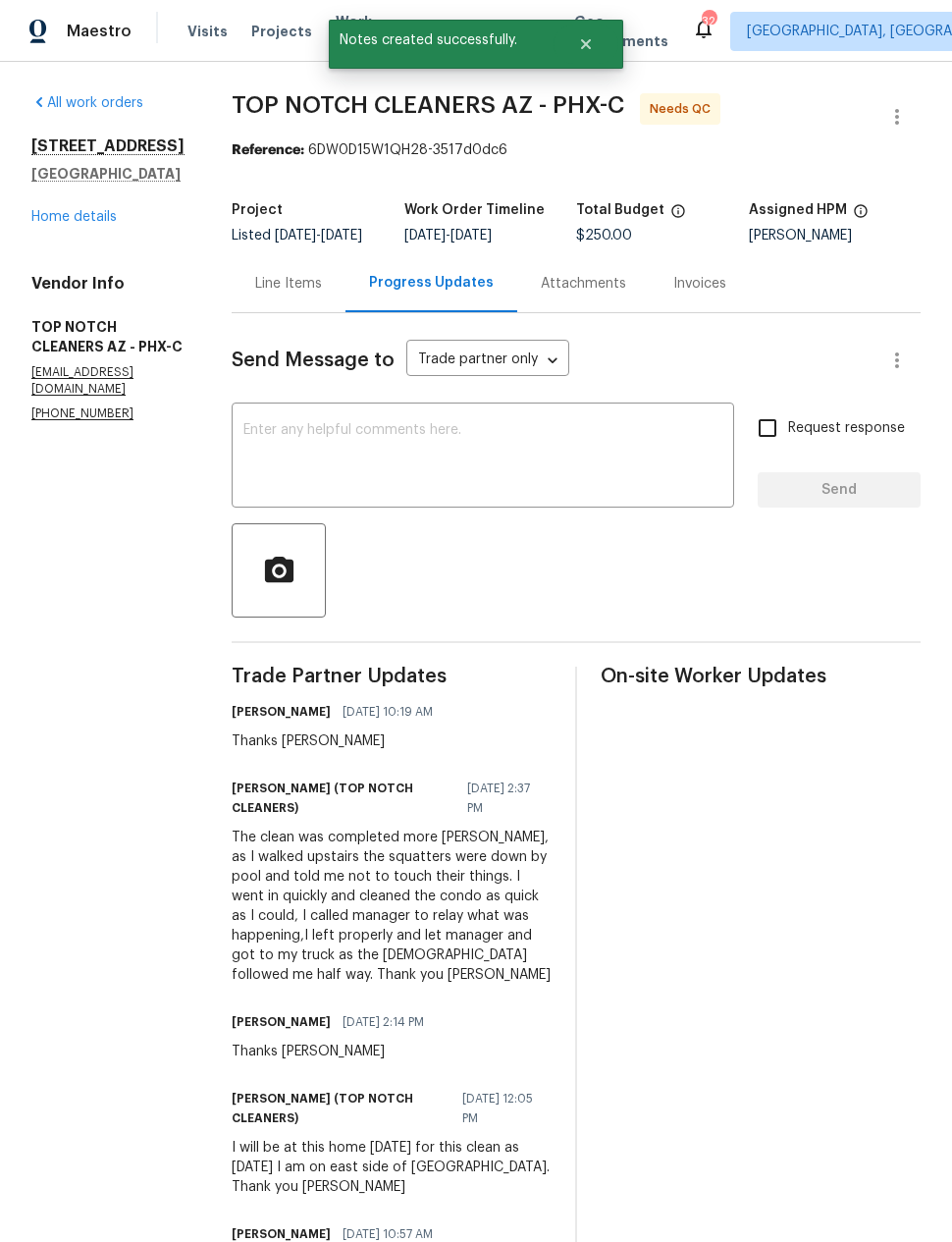 click on "Line Items" at bounding box center [289, 283] 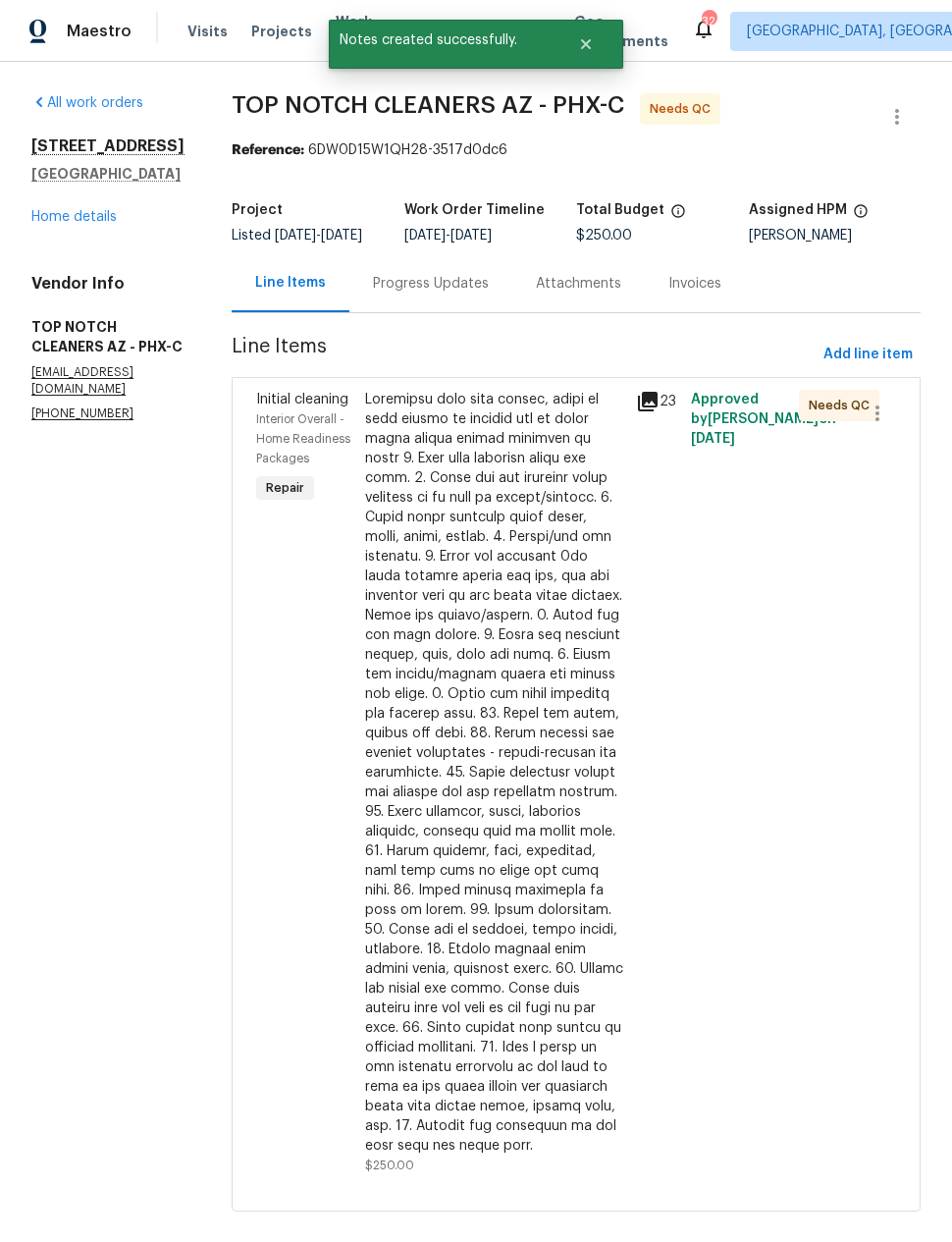 click at bounding box center [495, 773] 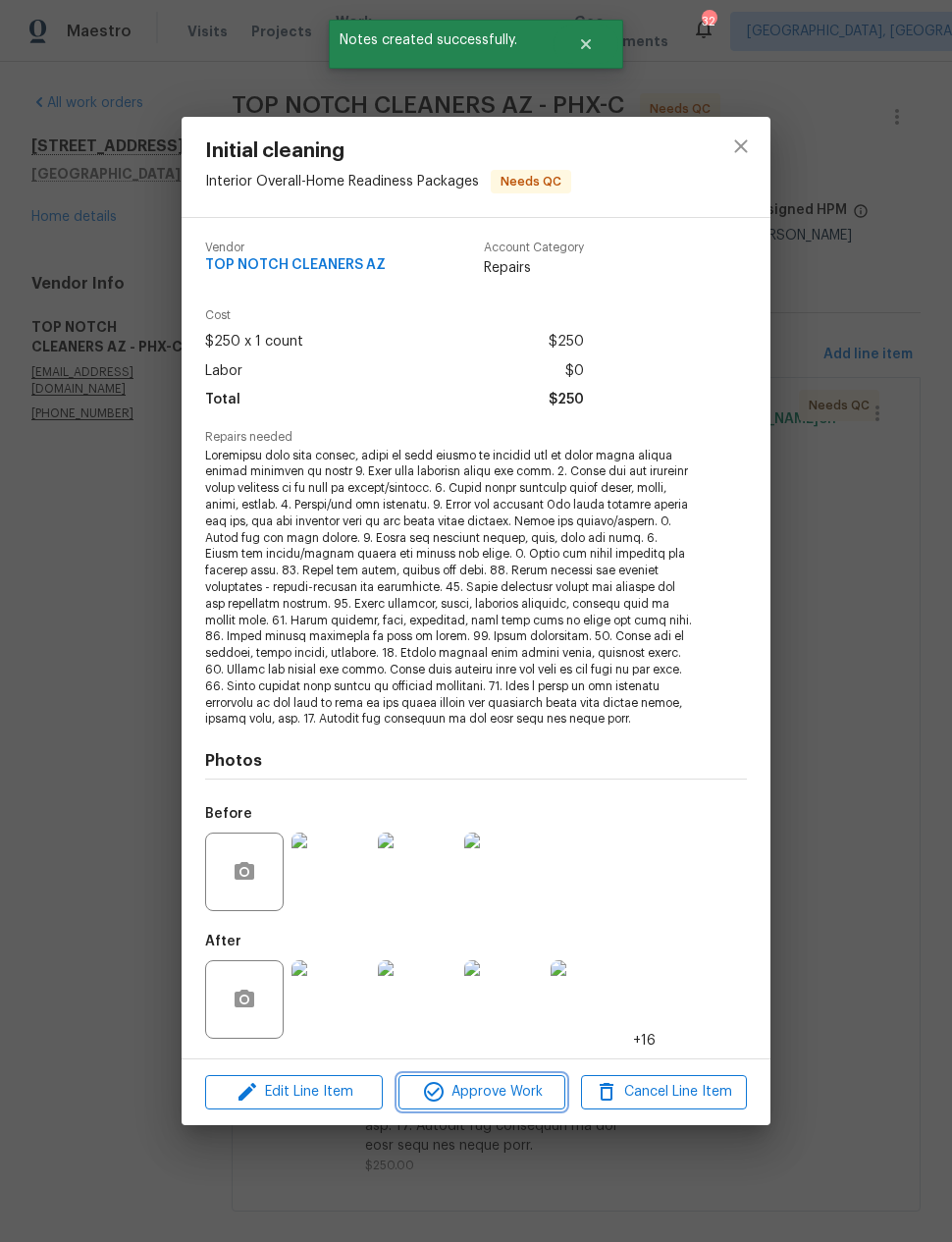 click on "Approve Work" at bounding box center [481, 1092] 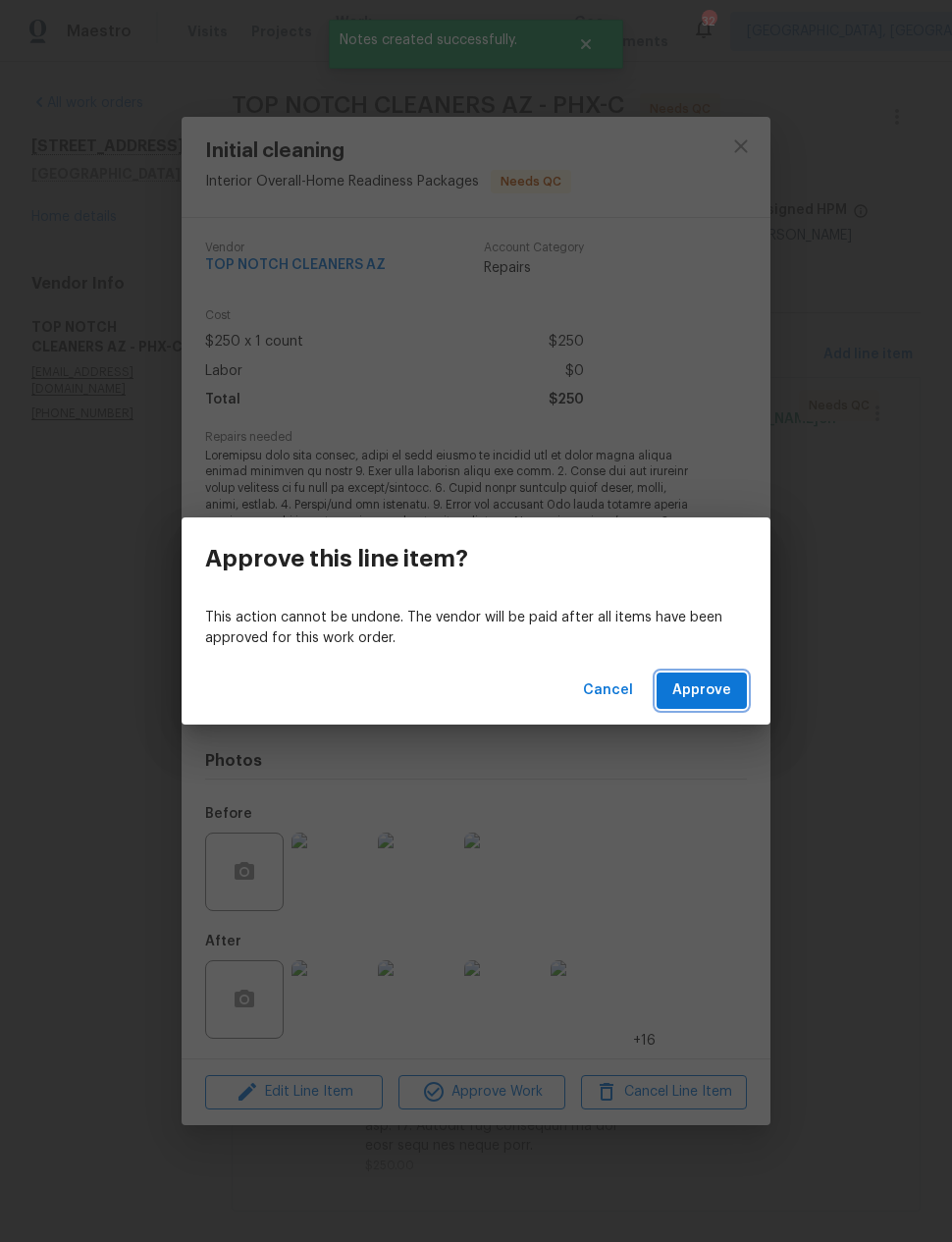 click on "Approve" at bounding box center (702, 690) 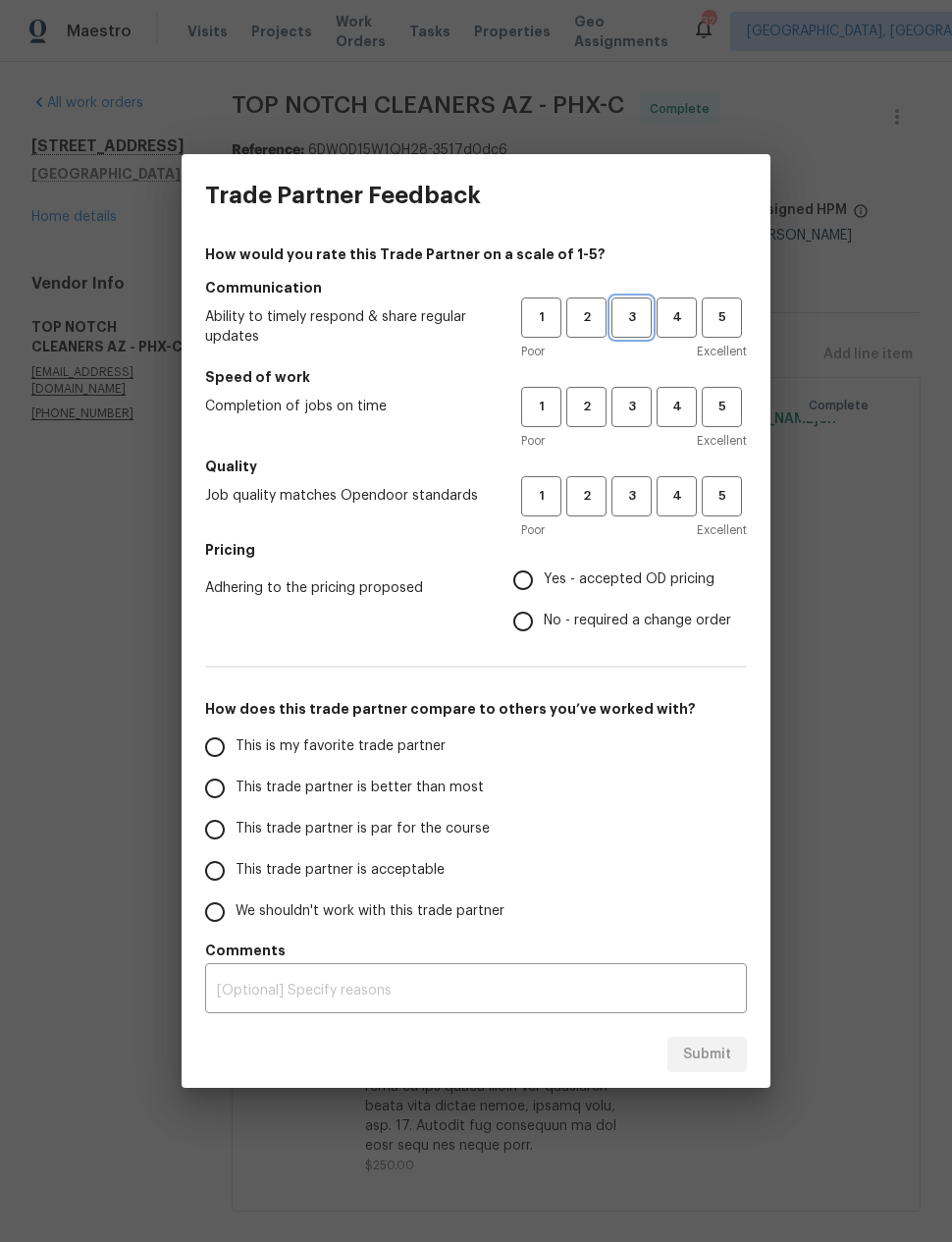 click on "3" at bounding box center [631, 317] 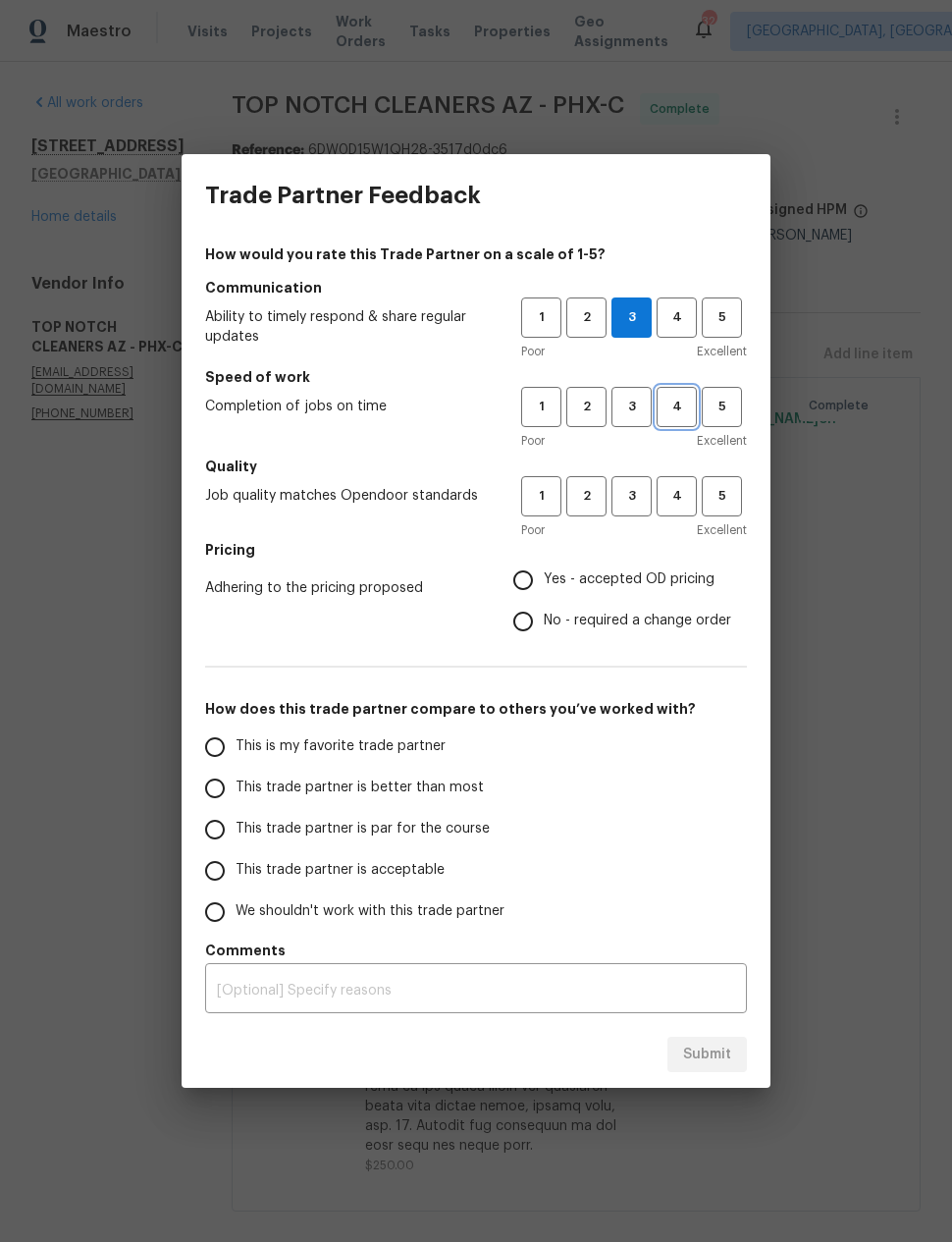 click on "4" at bounding box center [676, 406] 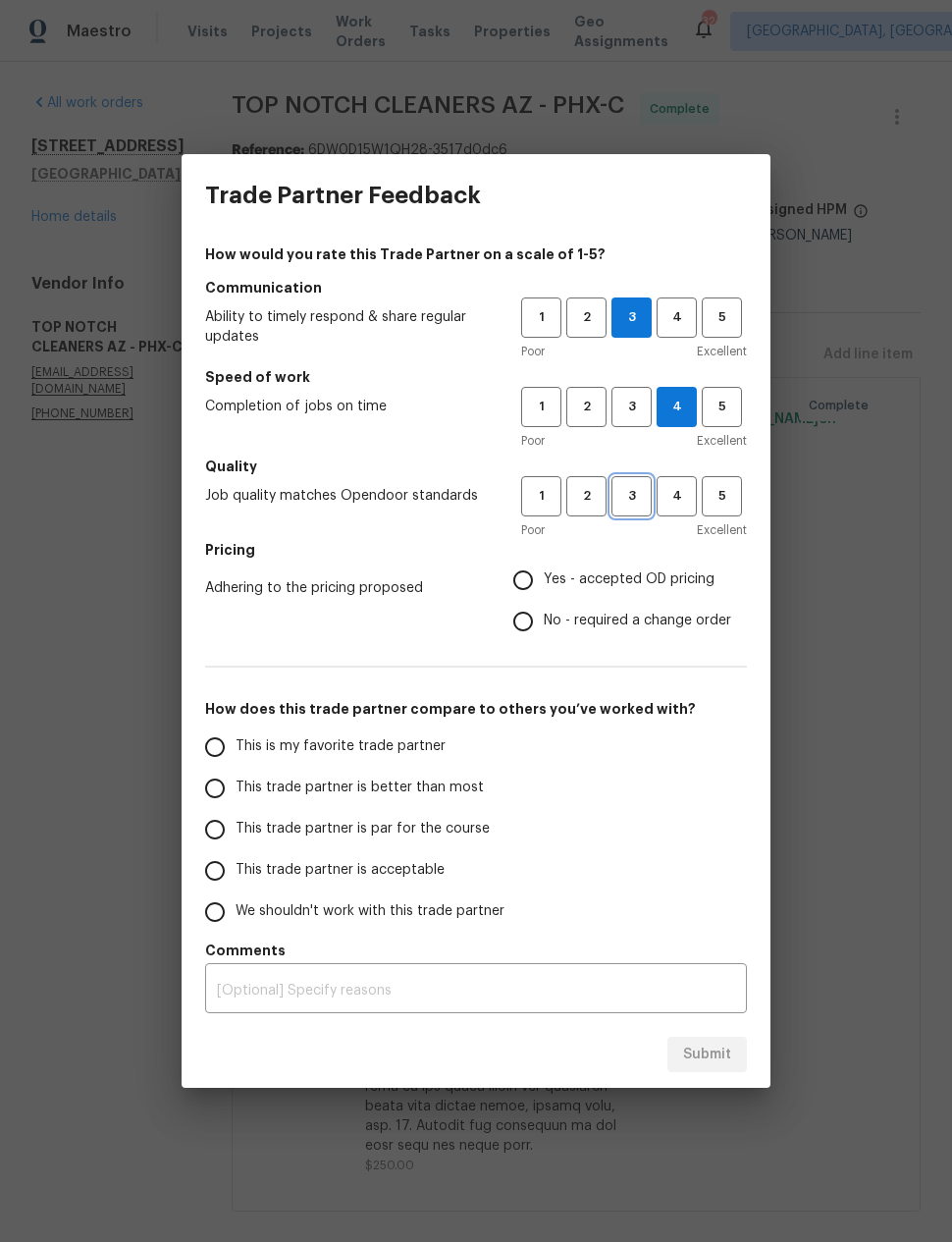 click on "3" at bounding box center (631, 496) 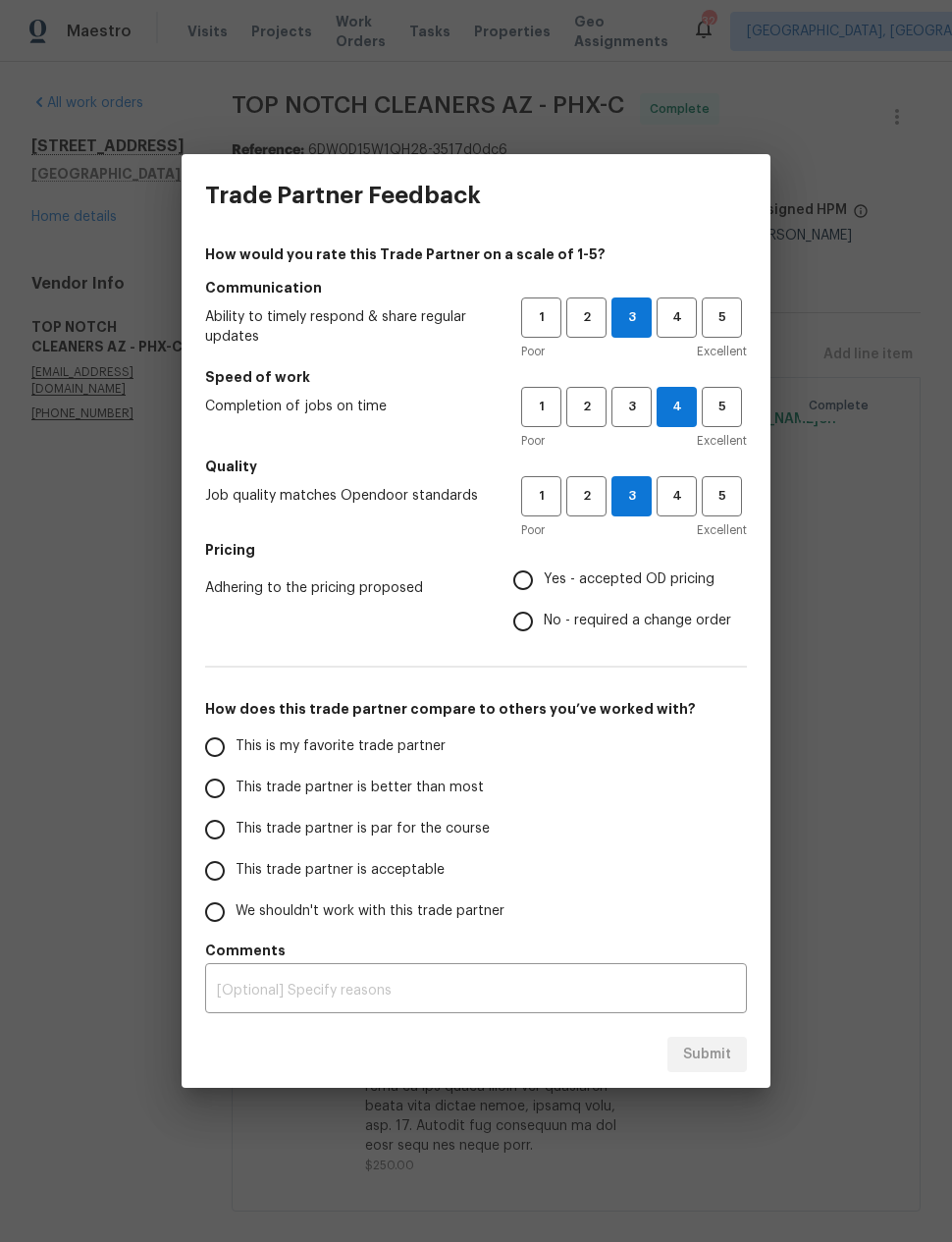 click on "Yes - accepted OD pricing" at bounding box center [523, 580] 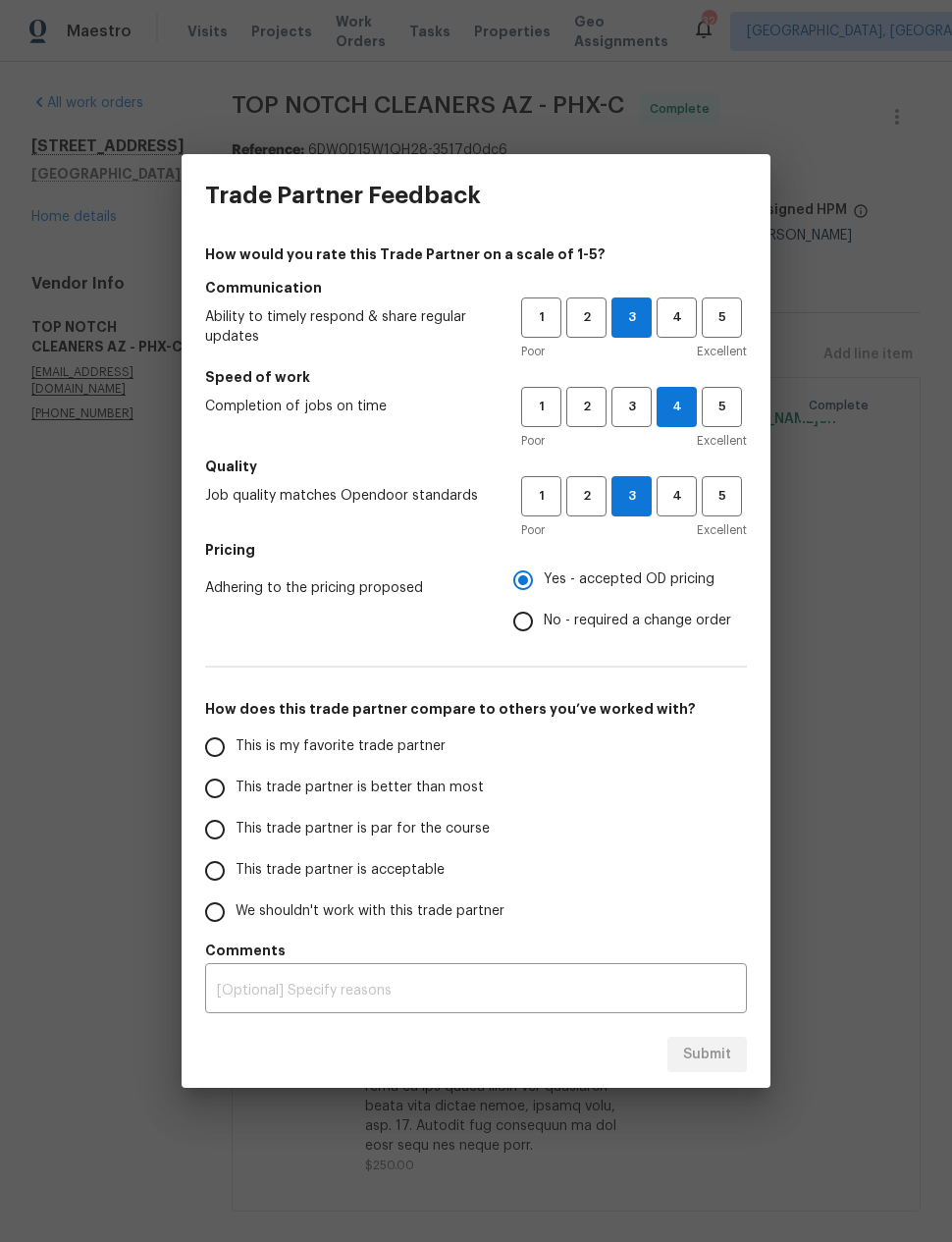 click on "This trade partner is better than most" at bounding box center [215, 788] 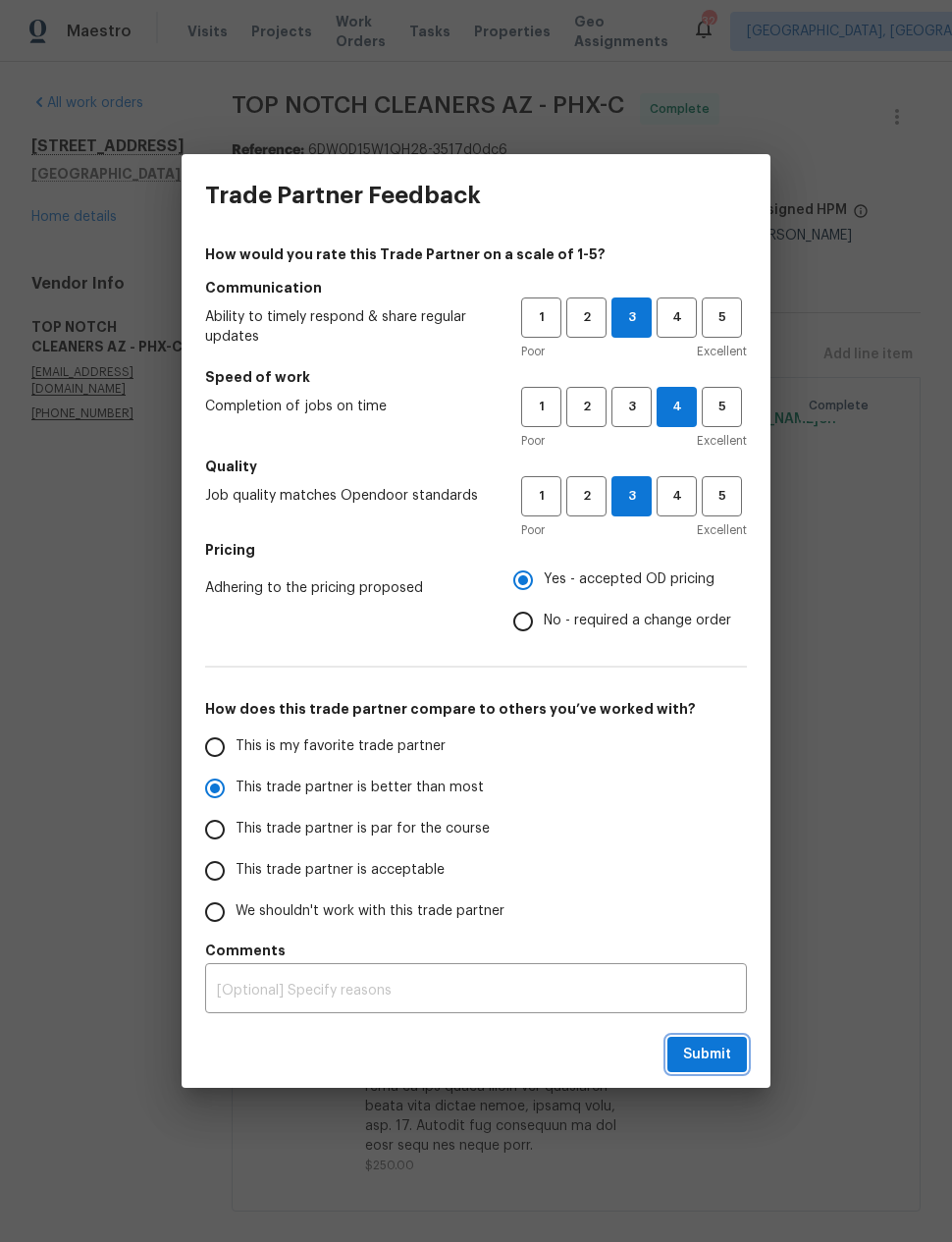 click on "Submit" at bounding box center (707, 1054) 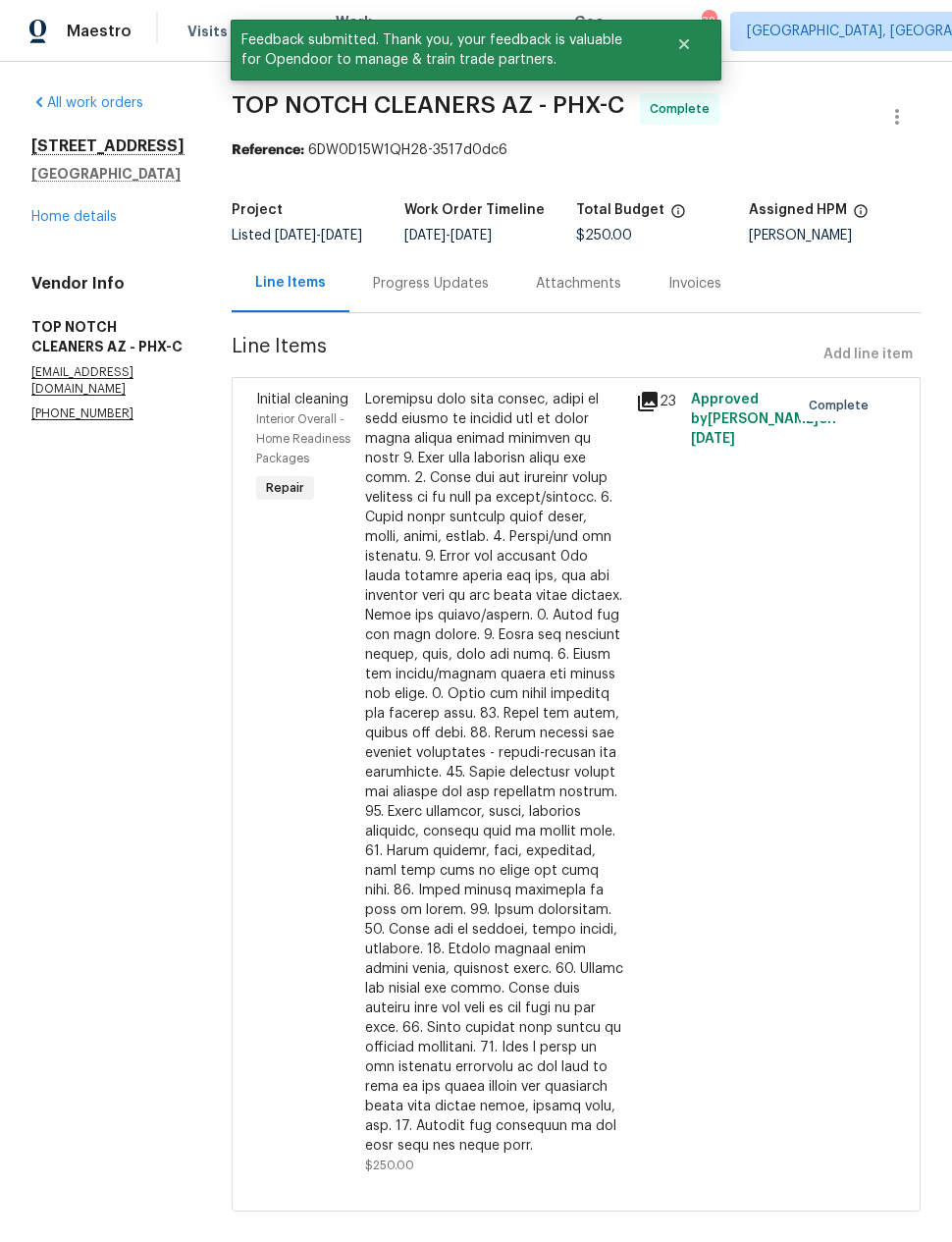 click on "[STREET_ADDRESS] Home details" at bounding box center (108, 182) 